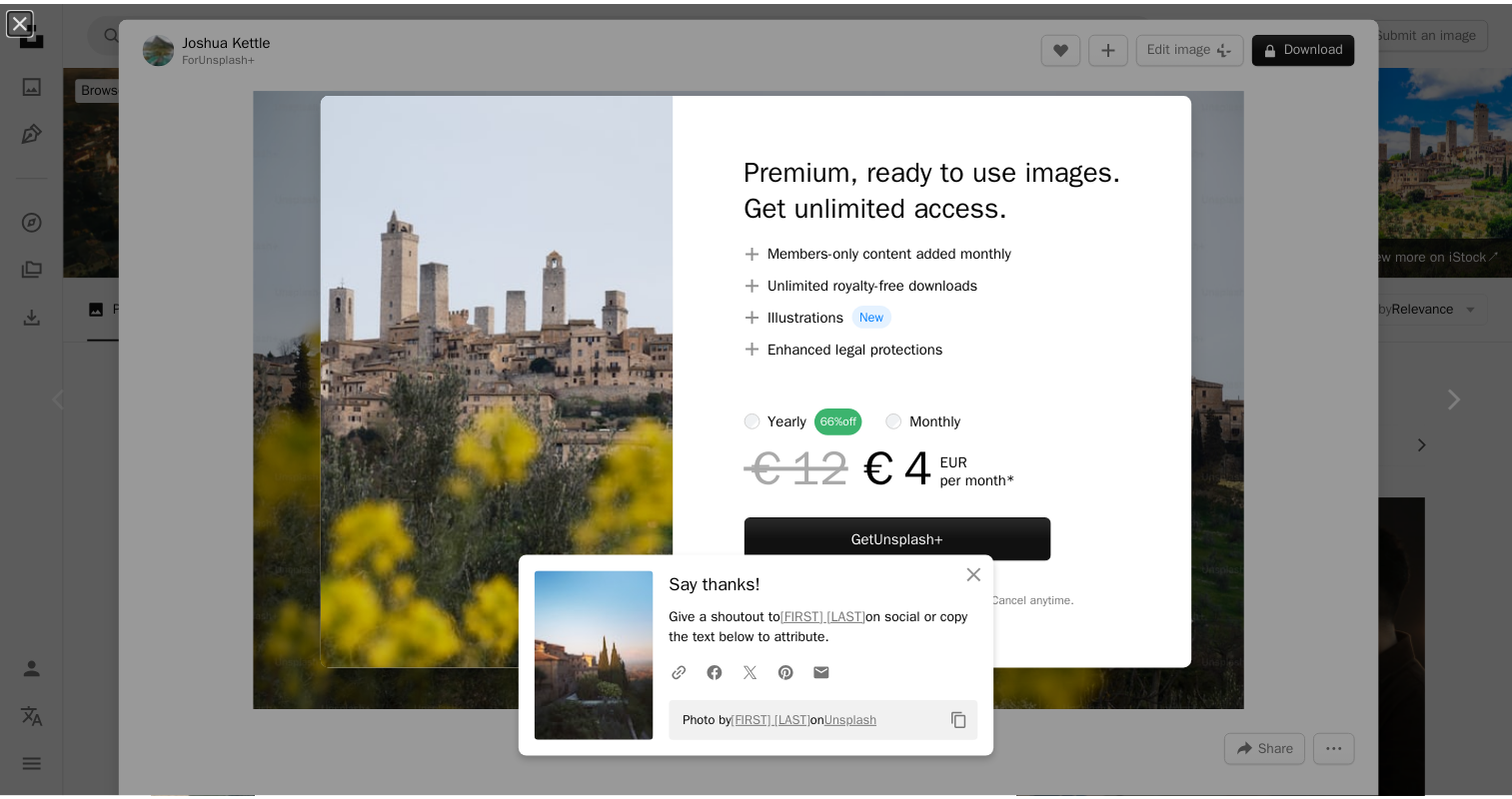 scroll, scrollTop: 215, scrollLeft: 0, axis: vertical 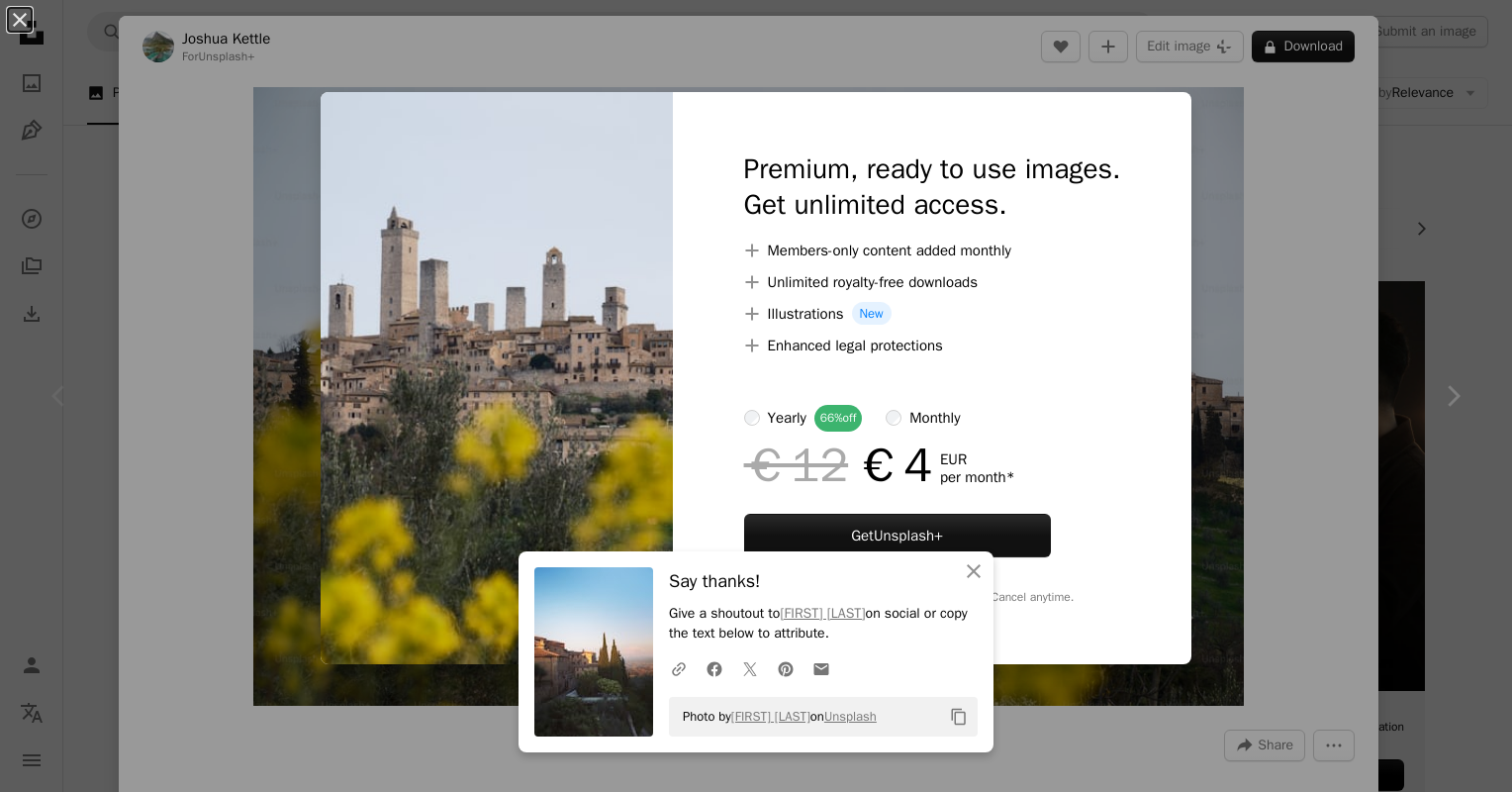 click on "An X shape An X shape Close Say thanks! Give a shoutout to  [FIRST] [LAST]  on social or copy the text below to attribute. A URL sharing icon (chains) Facebook icon X (formerly Twitter) icon Pinterest icon An envelope Photo by  [FIRST] [LAST]  on  Unsplash
Copy content Premium, ready to use images. Get unlimited access. A plus sign Members-only content added monthly A plus sign Unlimited royalty-free downloads A plus sign Illustrations  New A plus sign Enhanced legal protections yearly 66%  off monthly €12   €4 EUR per month * Get  Unsplash+ * When paid annually, billed upfront  €48 Taxes where applicable. Renews automatically. Cancel anytime." at bounding box center (756, 396) 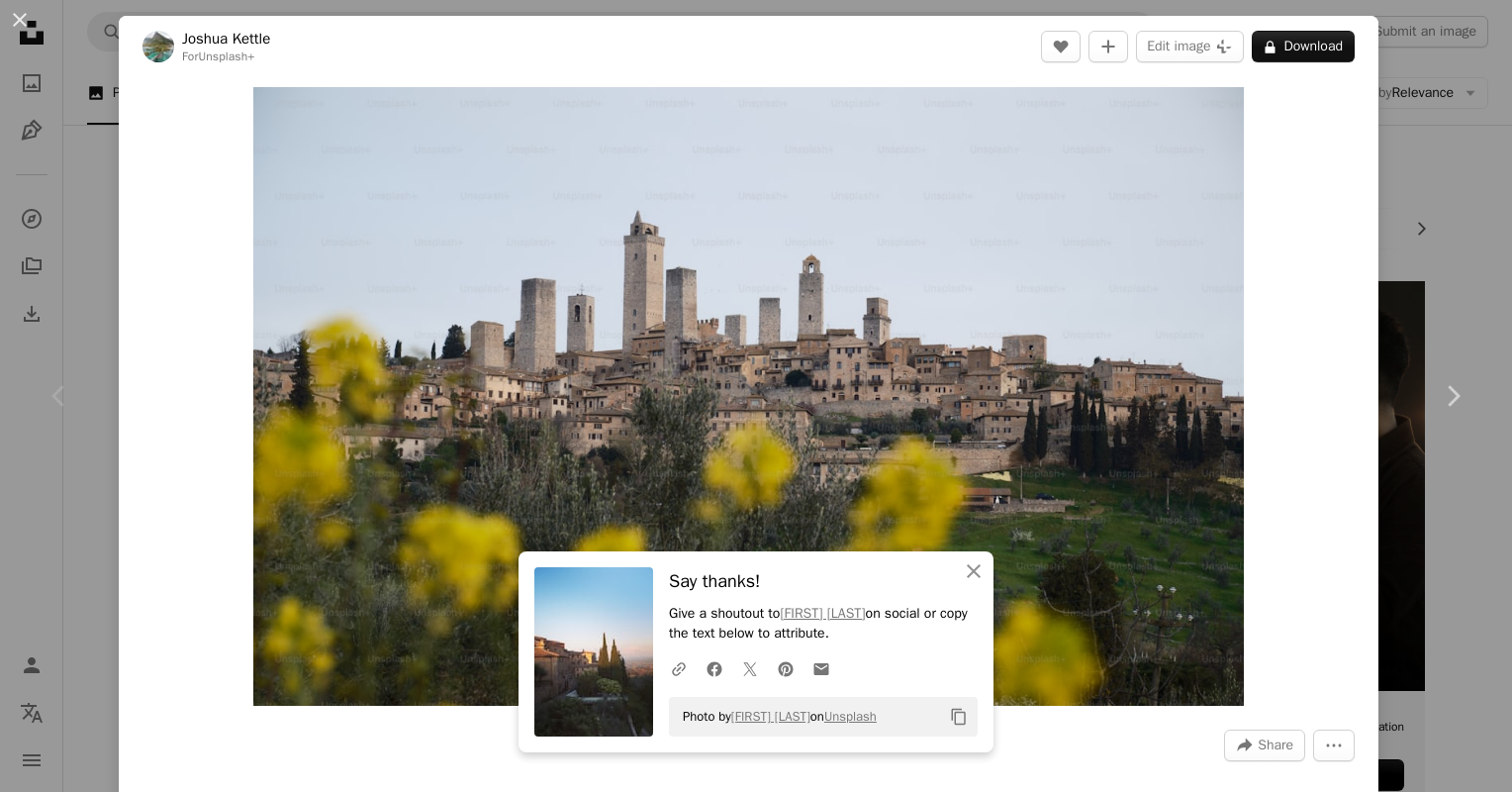 click on "Say thanks! Give a shoutout to [FIRST] [LAST] on social or copy the text below to attribute. ... Photo by [FIRST] [LAST] on Unsplash
Copy content [FIRST] [LAST] ... A map marker [CITY], [STATE], [COUNTRY] Calendar outlined Published on [MONTH] [DAY], [YEAR] ..." at bounding box center (756, 396) 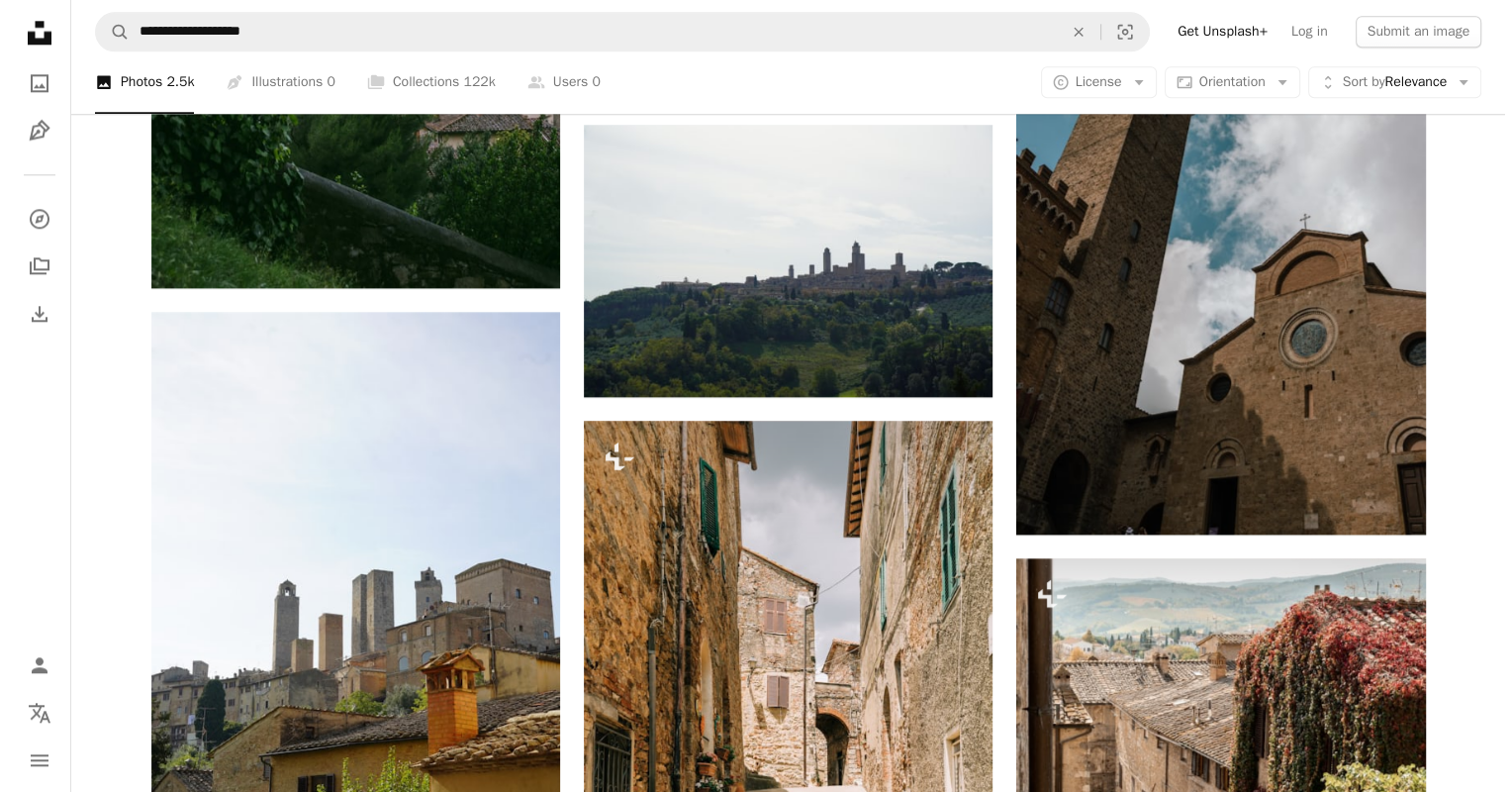 scroll, scrollTop: 2372, scrollLeft: 0, axis: vertical 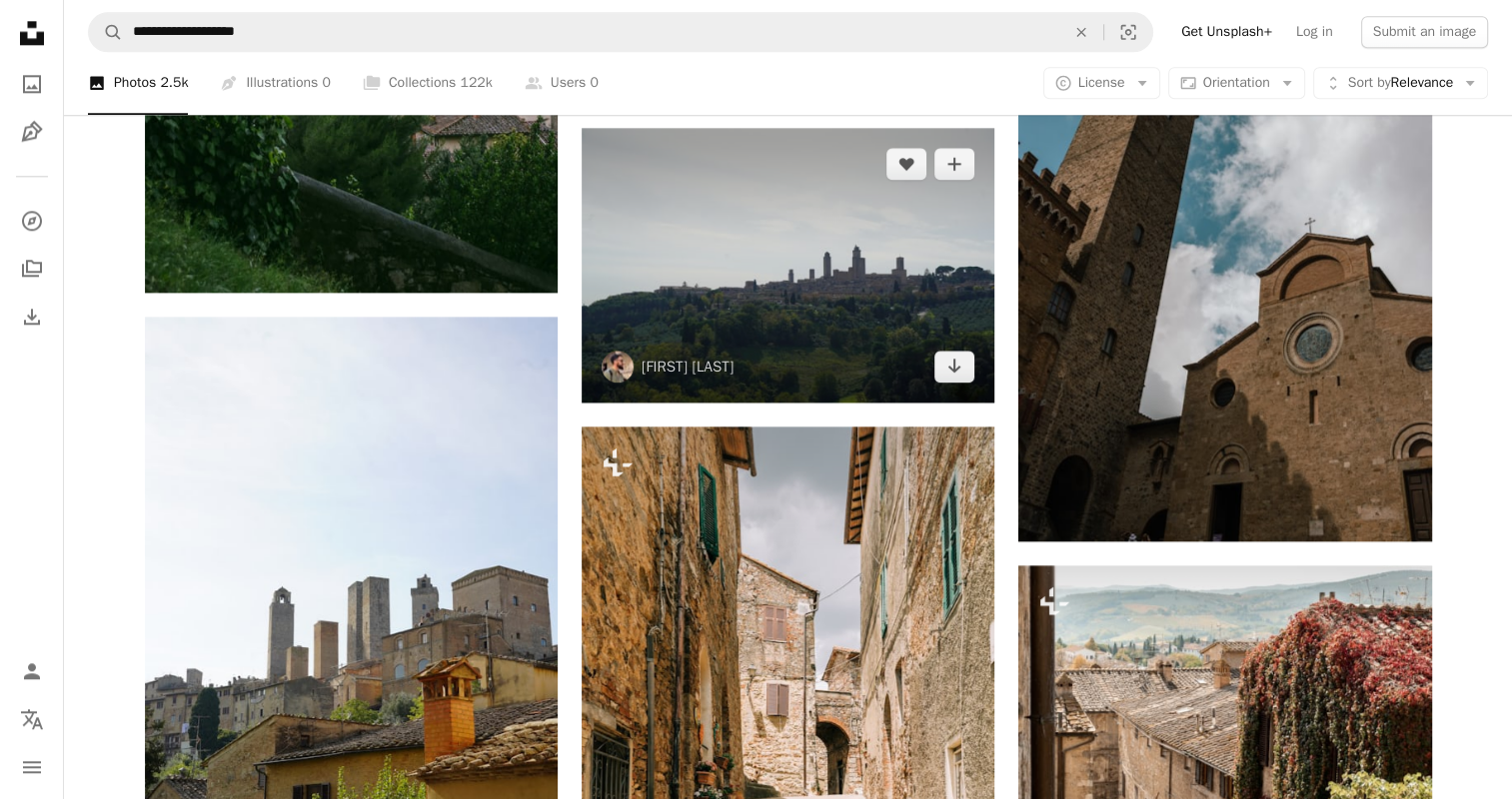 click at bounding box center (787, 265) 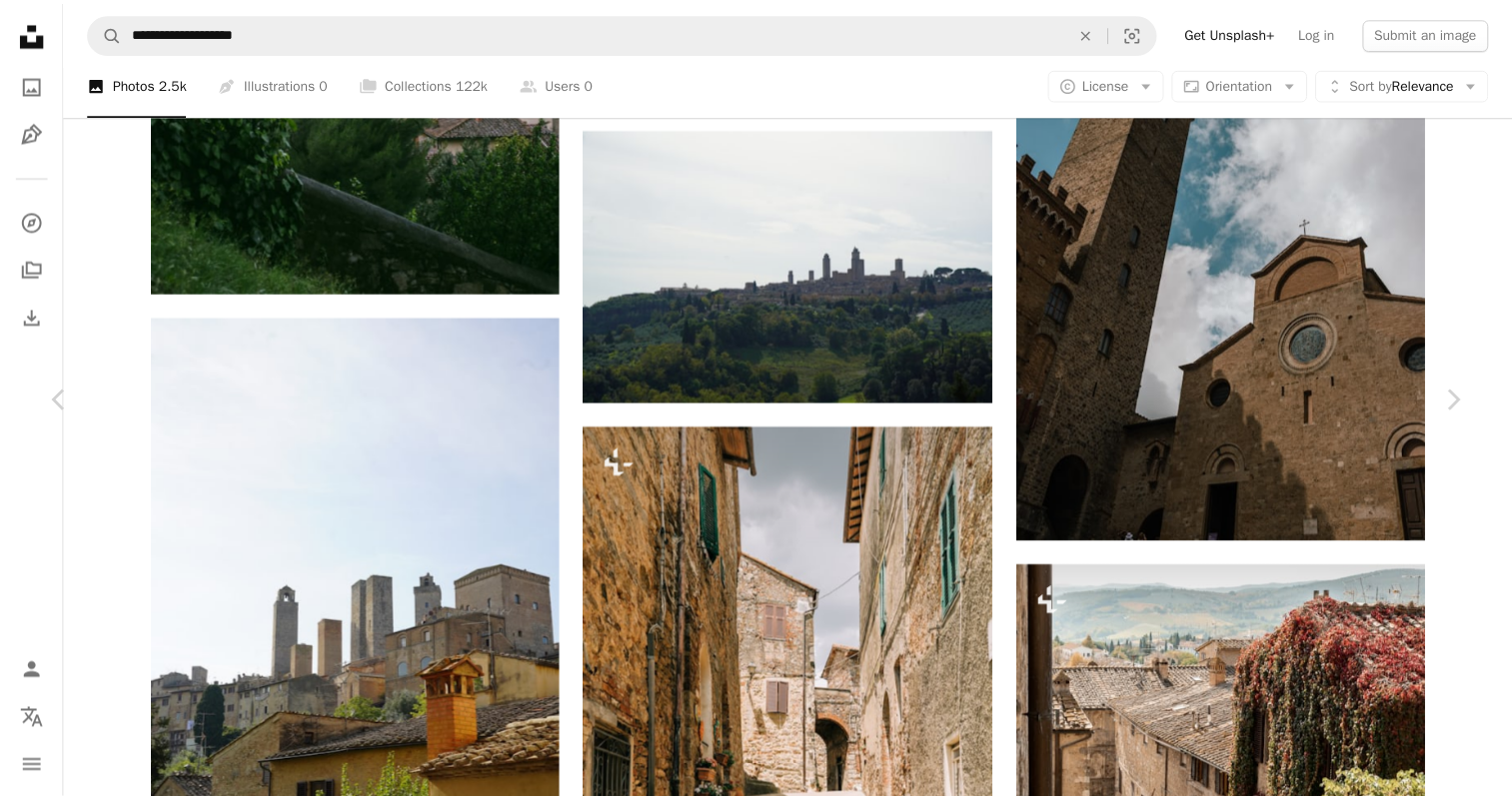 scroll, scrollTop: 35, scrollLeft: 0, axis: vertical 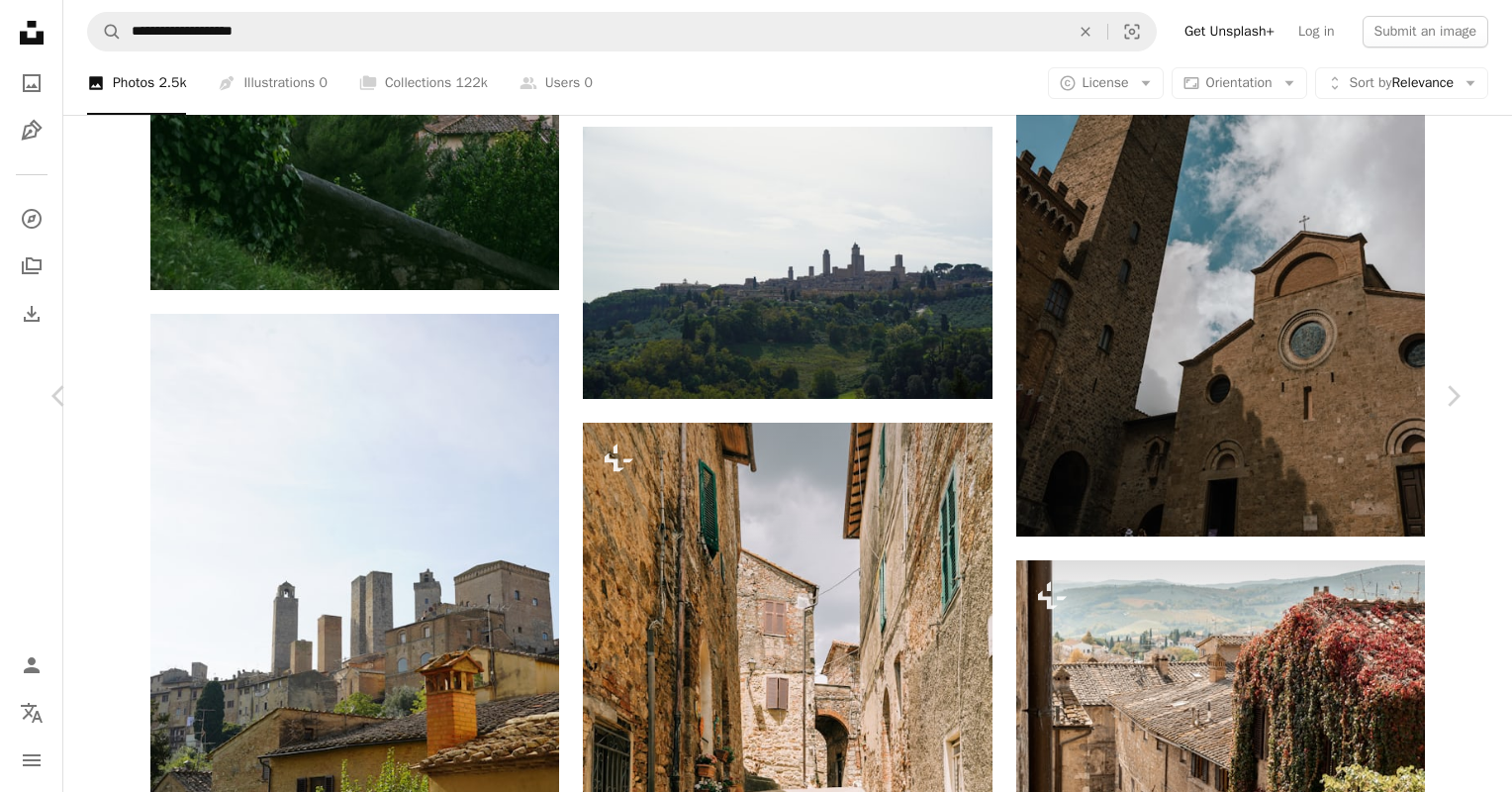 click on "Download free" at bounding box center [1266, 6694] 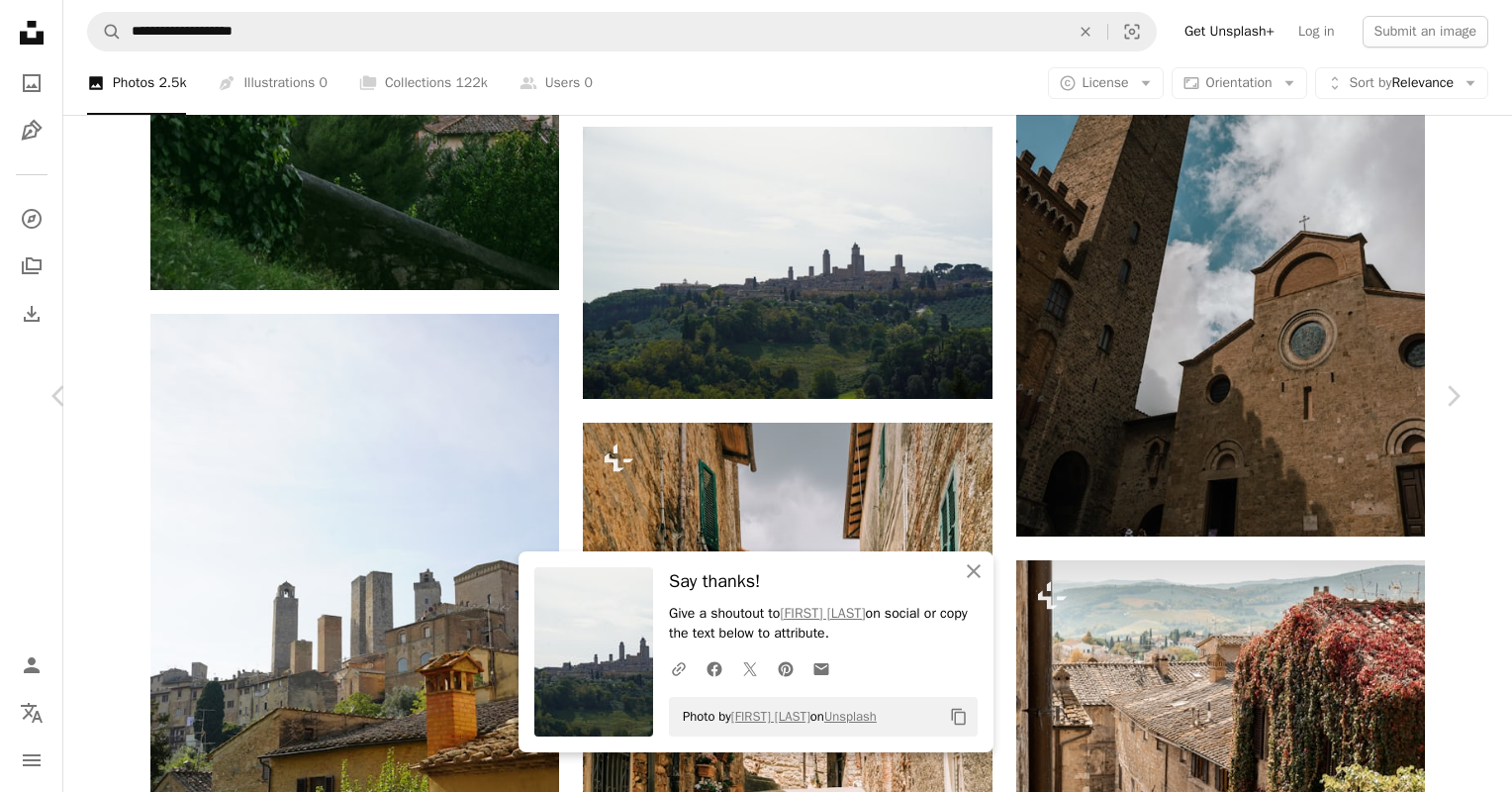 click on "Say thanks! Give a shoutout to [USERNAME] on social or copy the text below to attribute. ... Photo by [USERNAME] on Unsplash
Copy content [USERNAME] [USERNAME] ... A map marker [CITY], [STATE], [COUNTRY] Calendar outlined Published on [MONTH] [DAY], [YEAR] ..." at bounding box center (756, 7060) 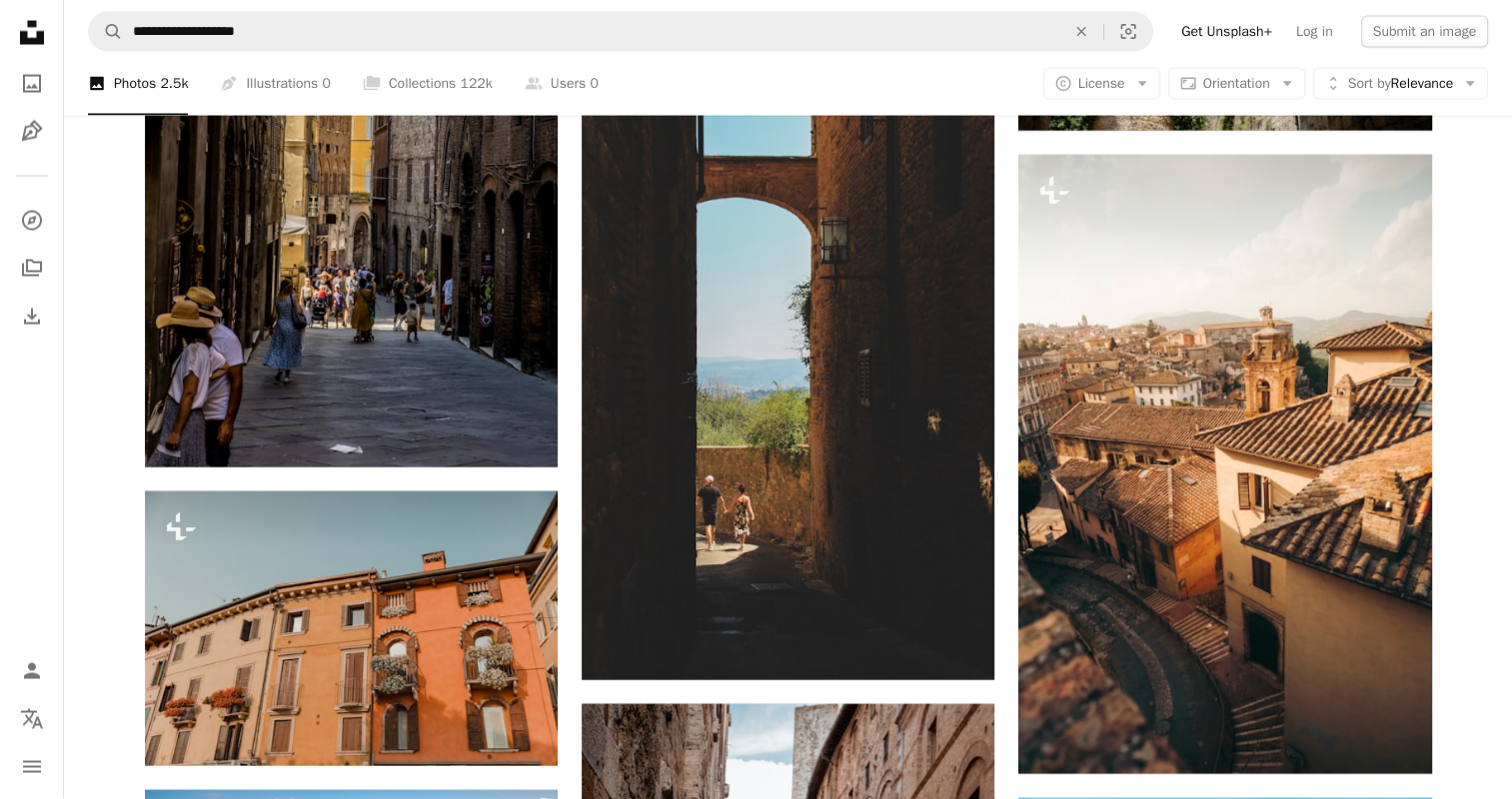 scroll, scrollTop: 4047, scrollLeft: 0, axis: vertical 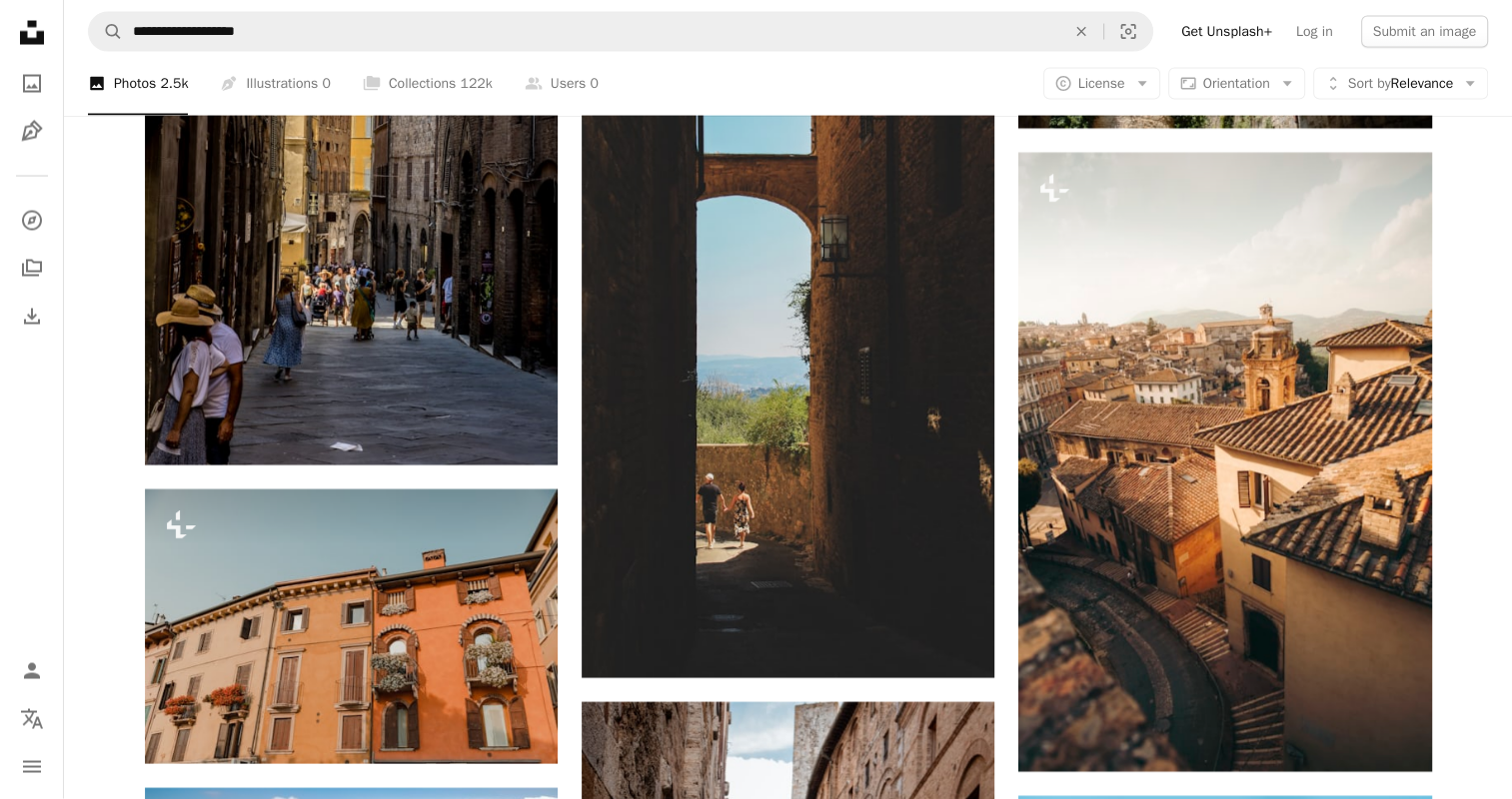 click on "For [FIRST] [LAST] ... For [FIRST] [LAST] ... For [FIRST] [LAST] ... For [FIRST] [LAST] ... For [FIRST] [LAST] ... For [FIRST] [LAST] ..." at bounding box center (787, 302) 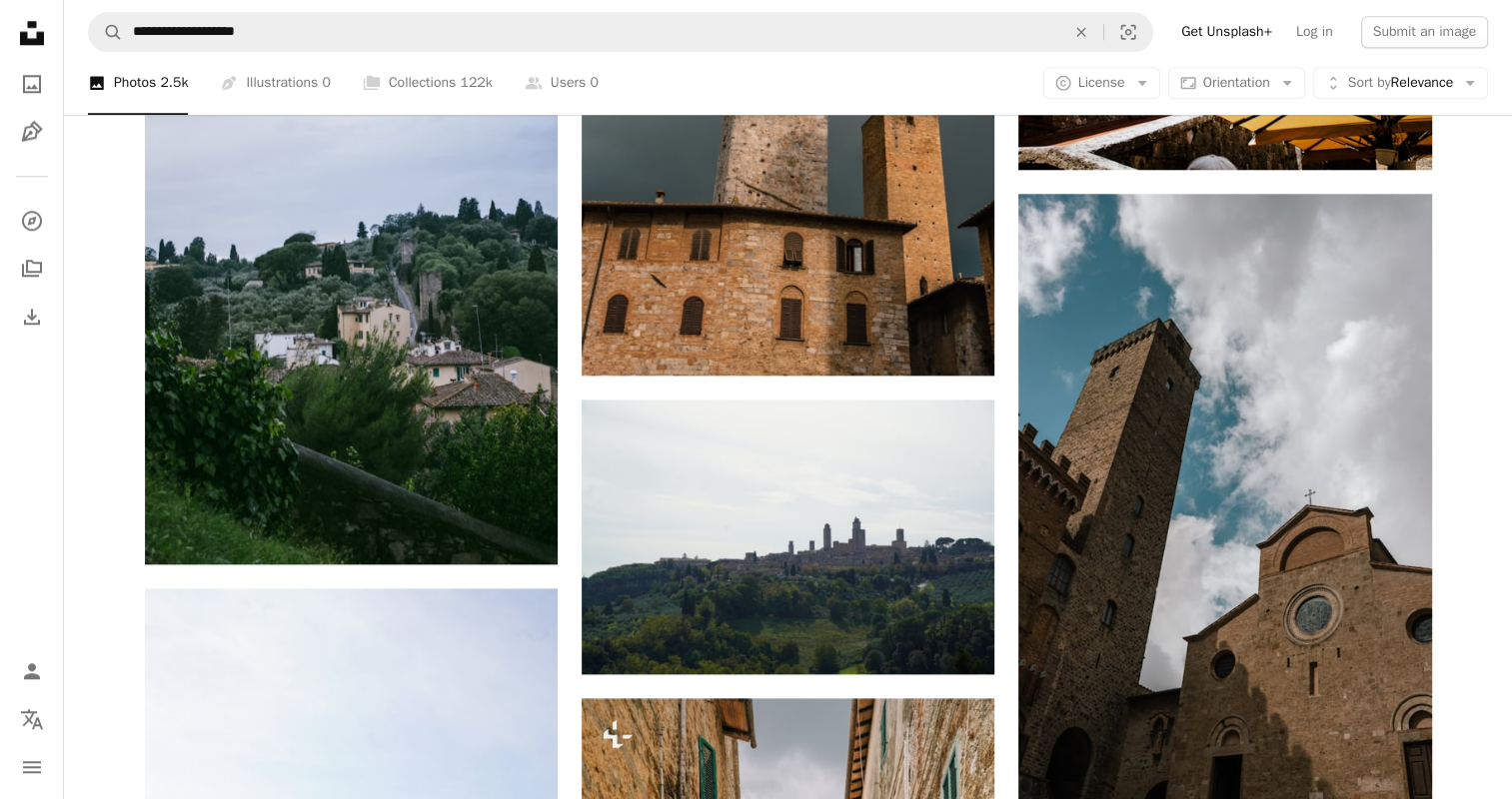 scroll, scrollTop: 2140, scrollLeft: 0, axis: vertical 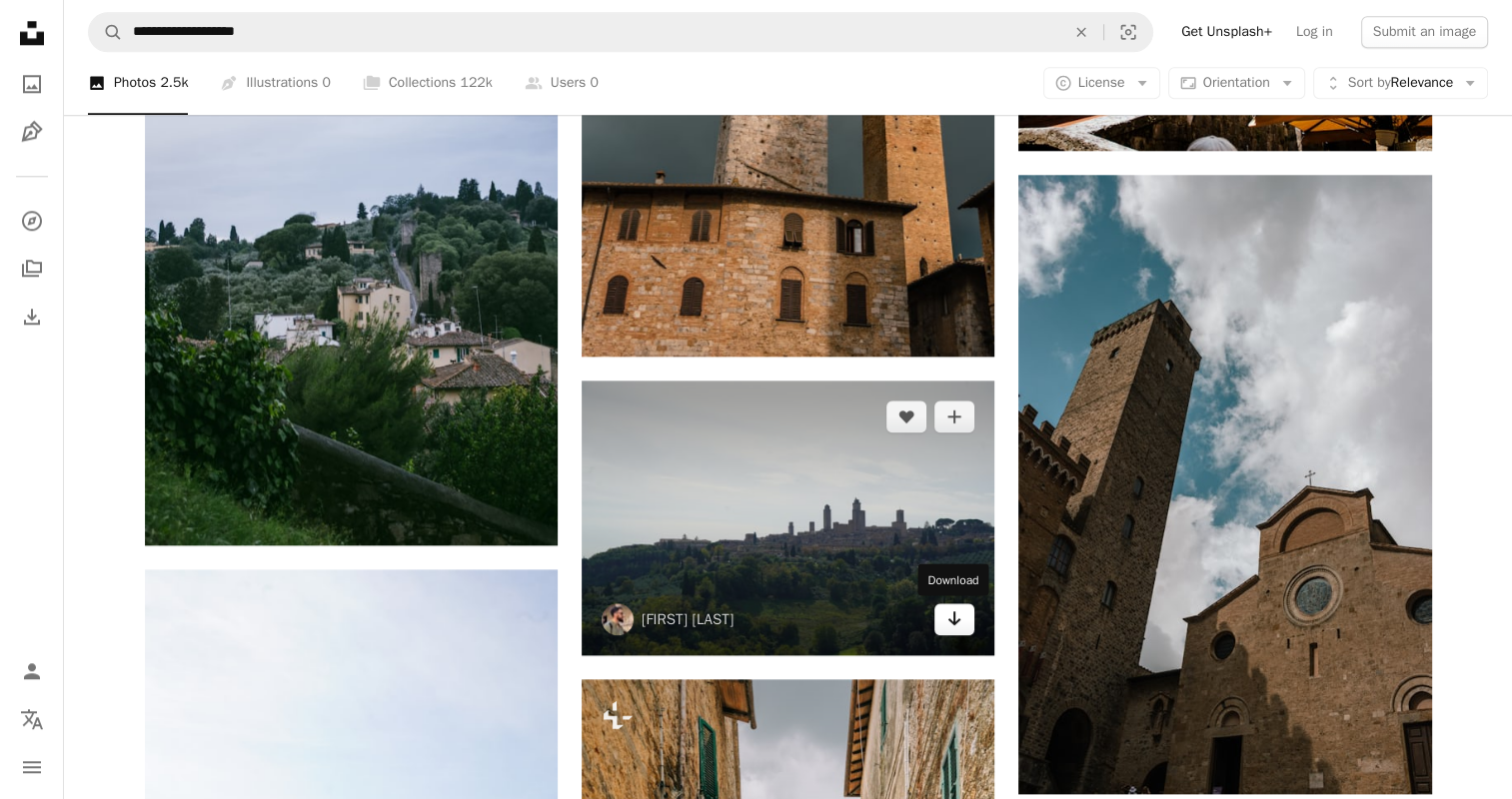 click 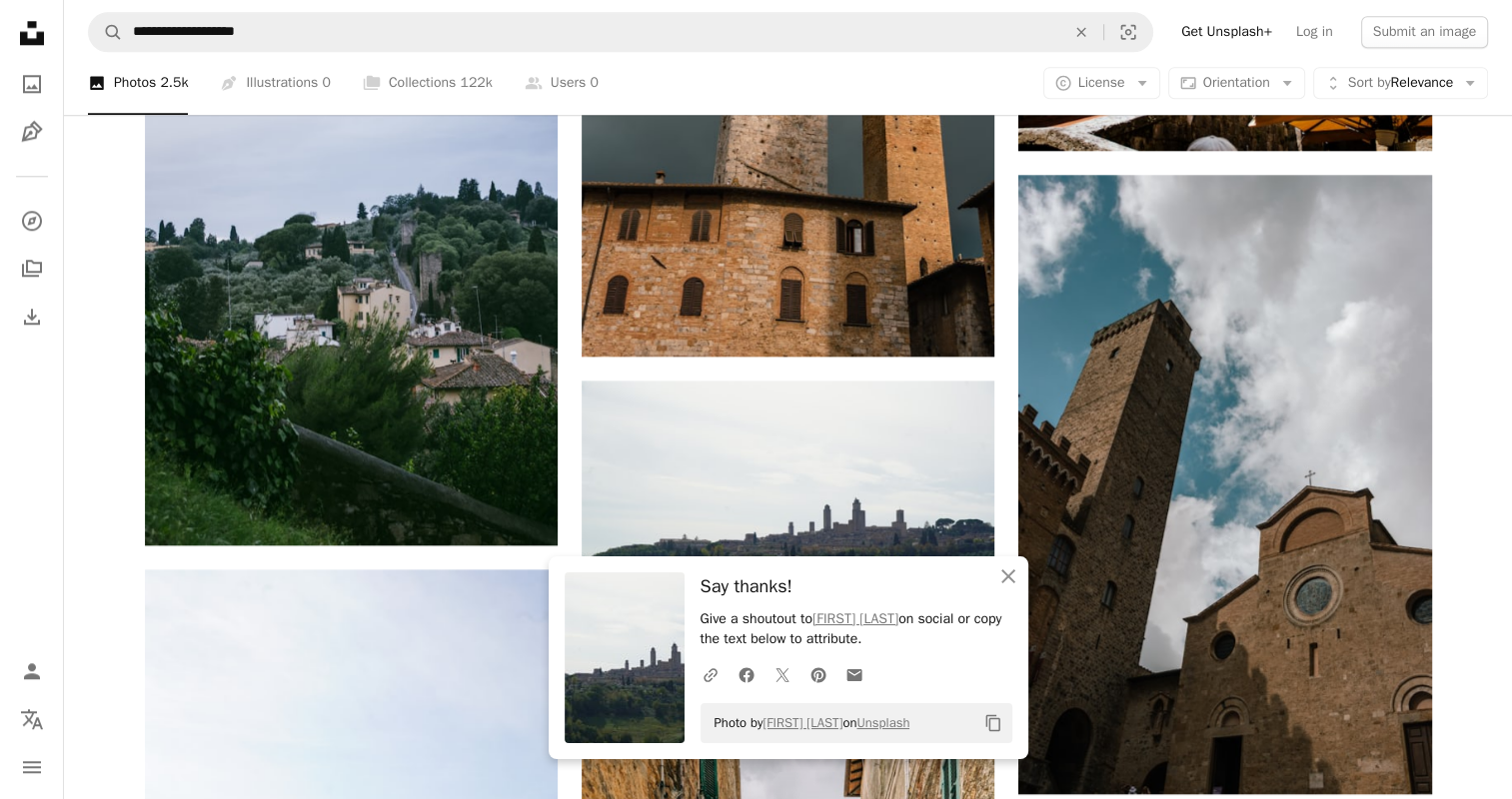 click on "For [FIRST] [LAST] ... For [FIRST] [LAST] ... For [FIRST] [LAST] ... For [FIRST] [LAST] ... For [FIRST] [LAST] ... For [FIRST] [LAST] ..." at bounding box center [787, 2208] 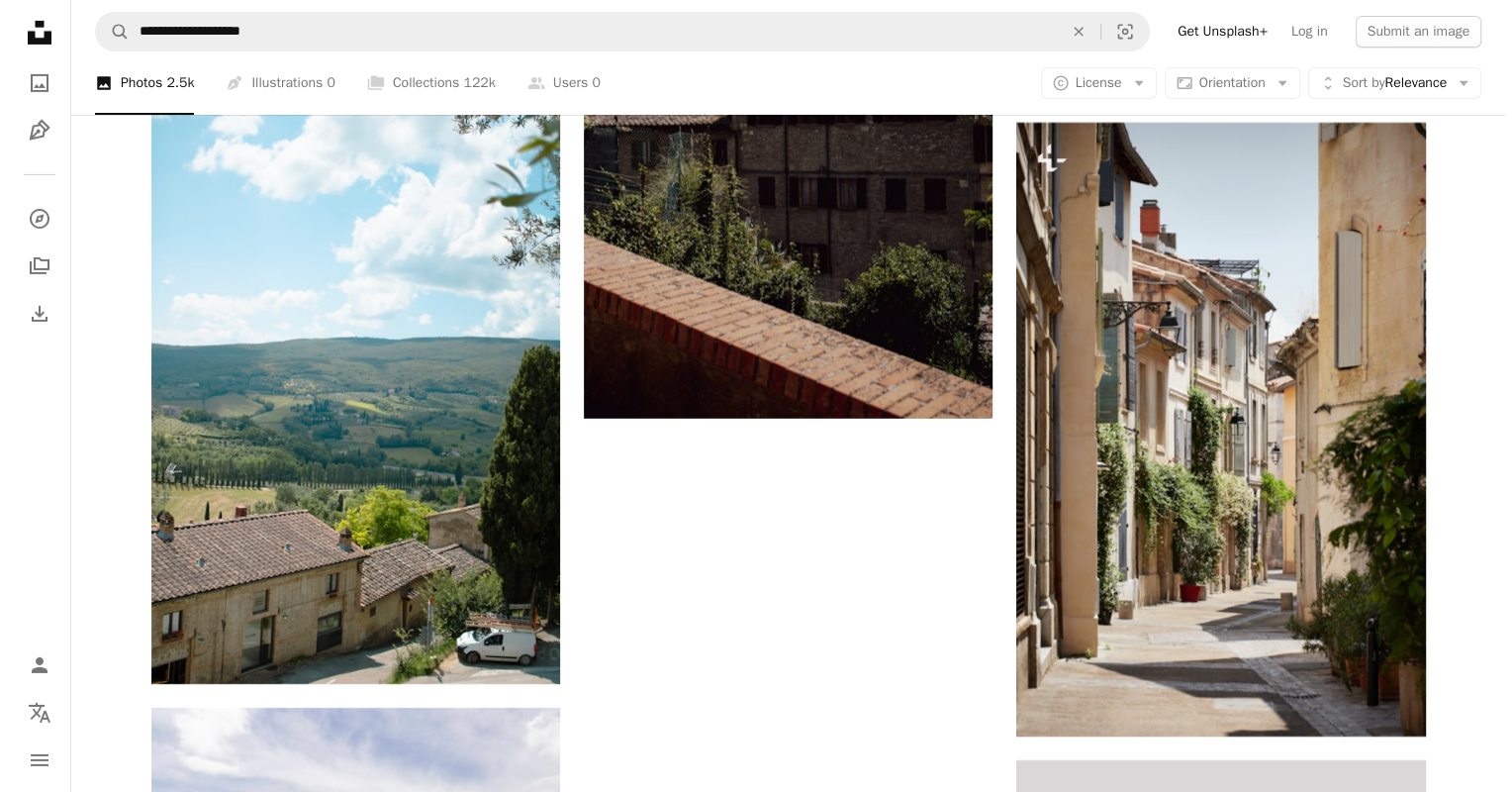 scroll, scrollTop: 6498, scrollLeft: 0, axis: vertical 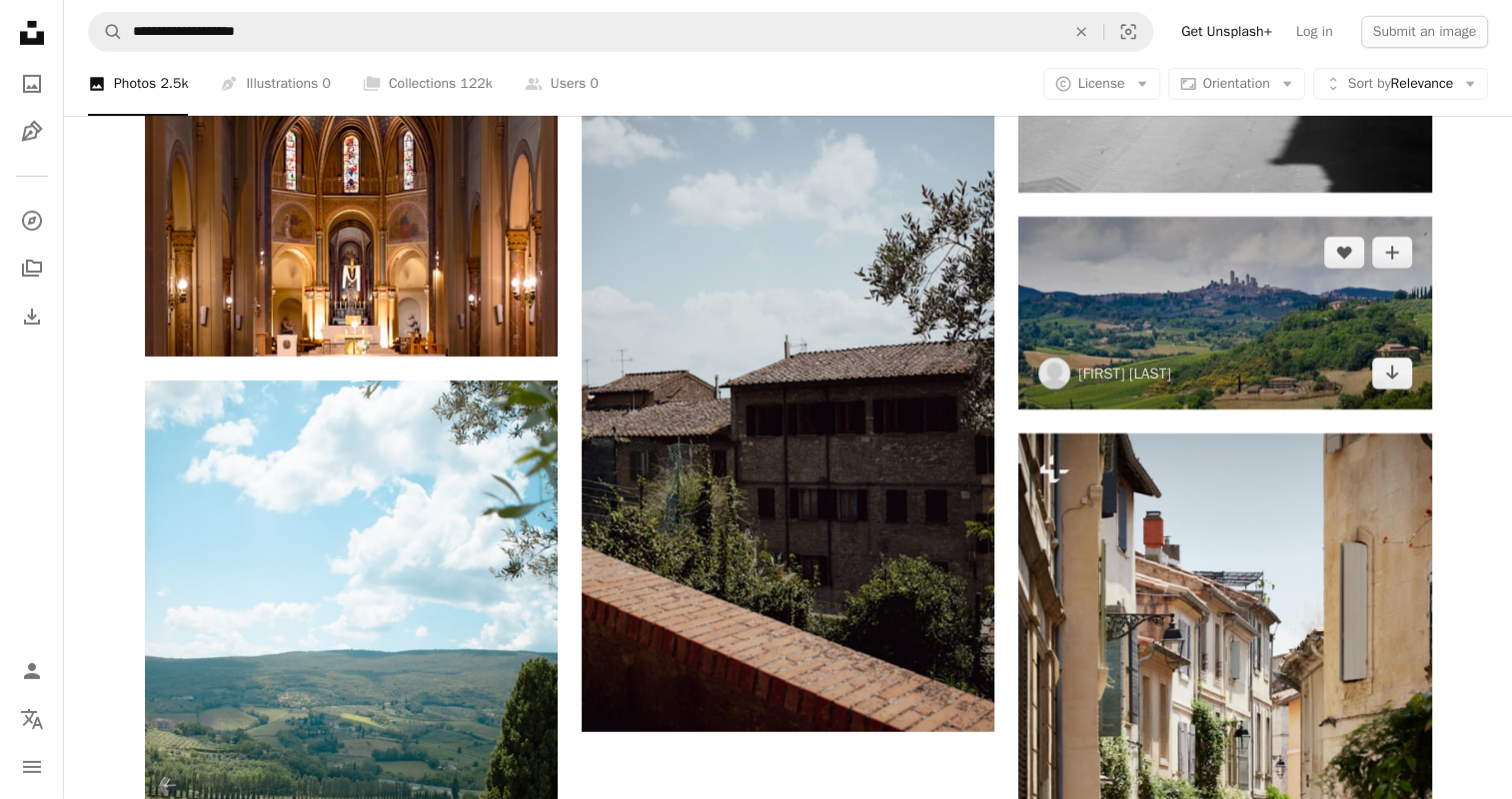 click at bounding box center (1224, 313) 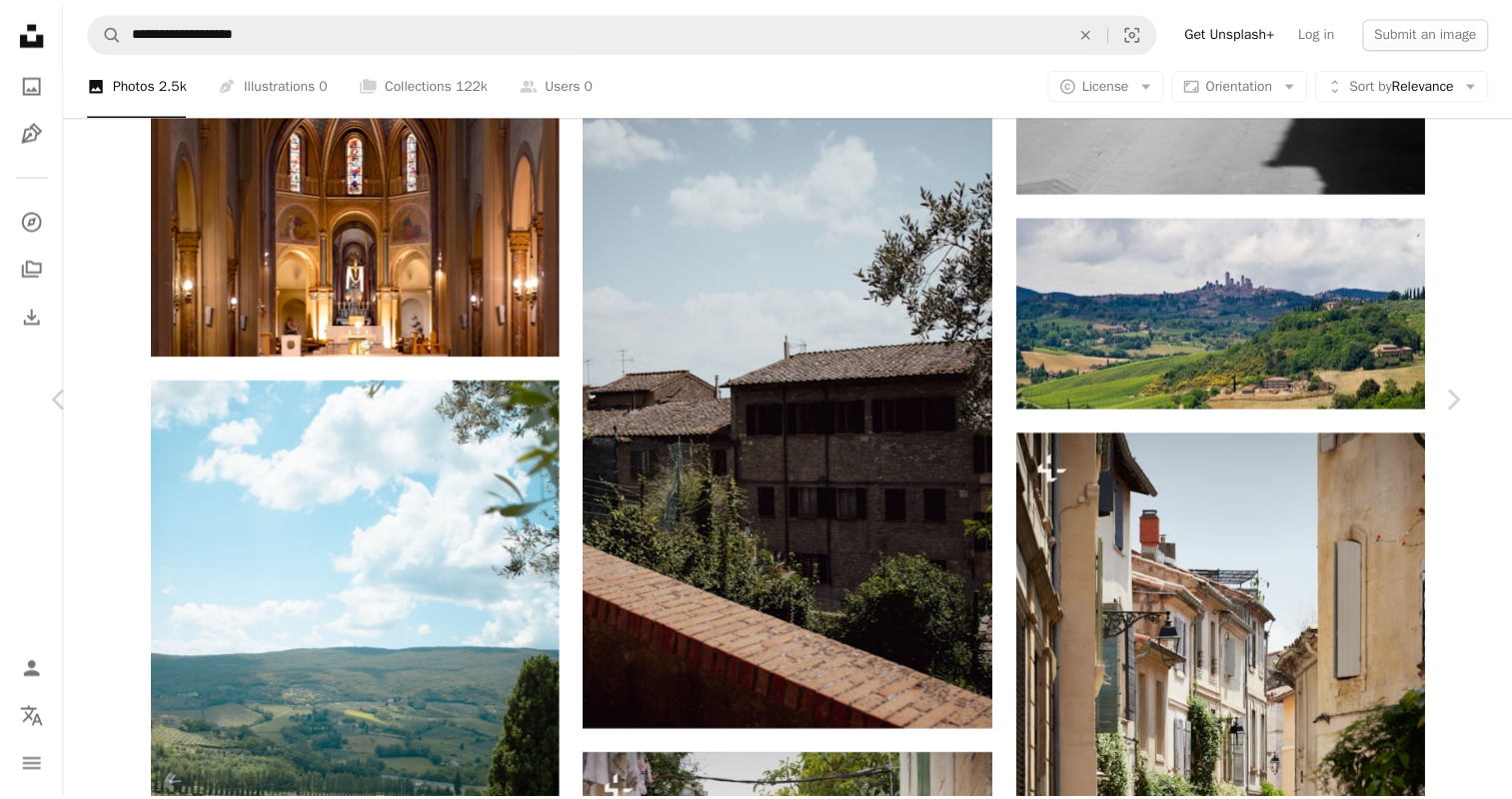 scroll, scrollTop: 0, scrollLeft: 0, axis: both 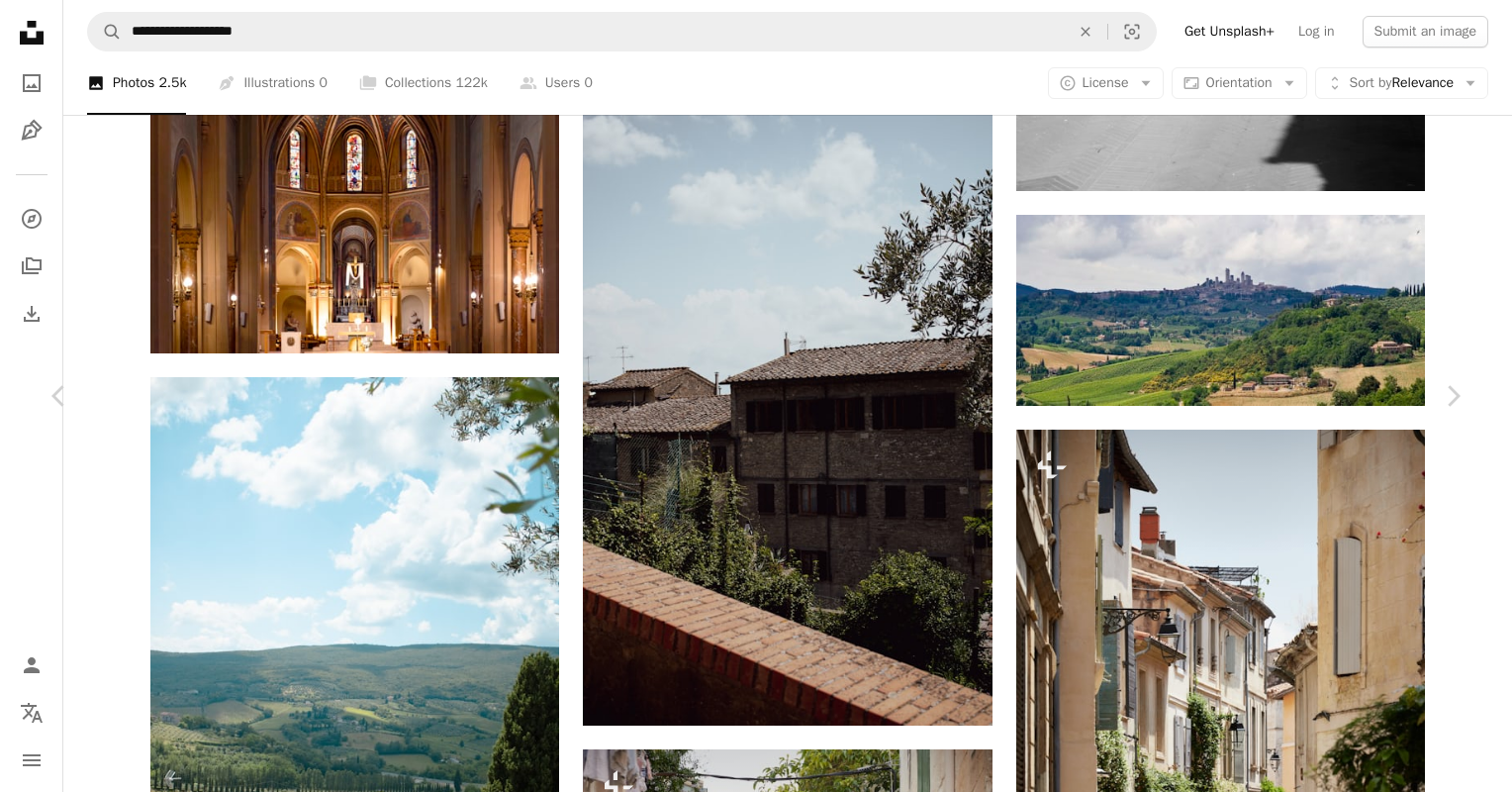 click on "Download free" at bounding box center [1266, 5944] 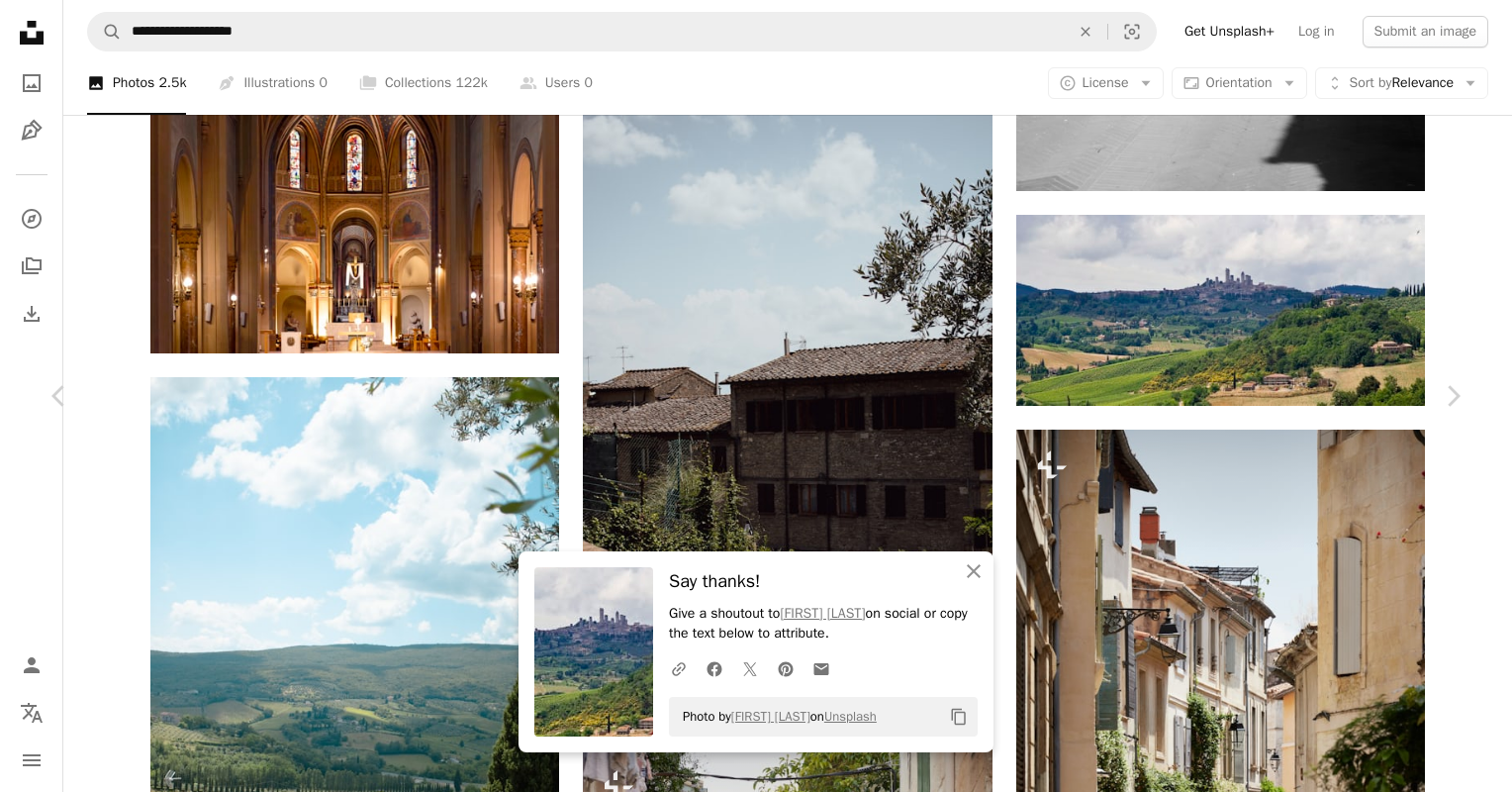 click on "Say thanks! Give a shoutout to [FIRST] [LAST] on social or copy the text below to attribute. ... Photo by [FIRST] [LAST] on Unsplash
Copy content [FIRST] [LAST] [USERNAME] ... A map marker [CITY], [STATE], [COUNTRY] Calendar outlined Published [TIME_AGO] ..." at bounding box center [756, 6293] 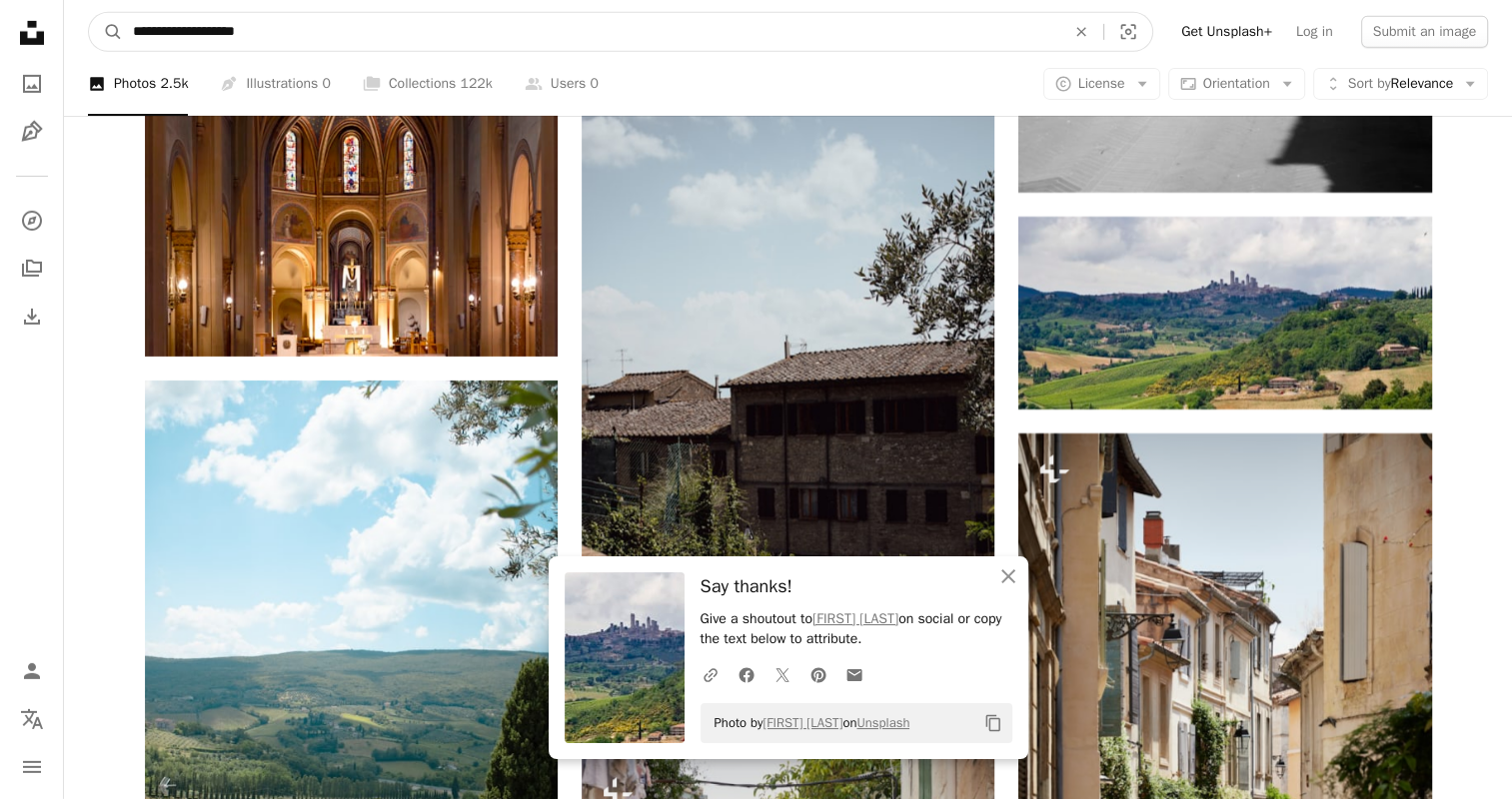 drag, startPoint x: 582, startPoint y: 17, endPoint x: -4, endPoint y: -6, distance: 586.4512 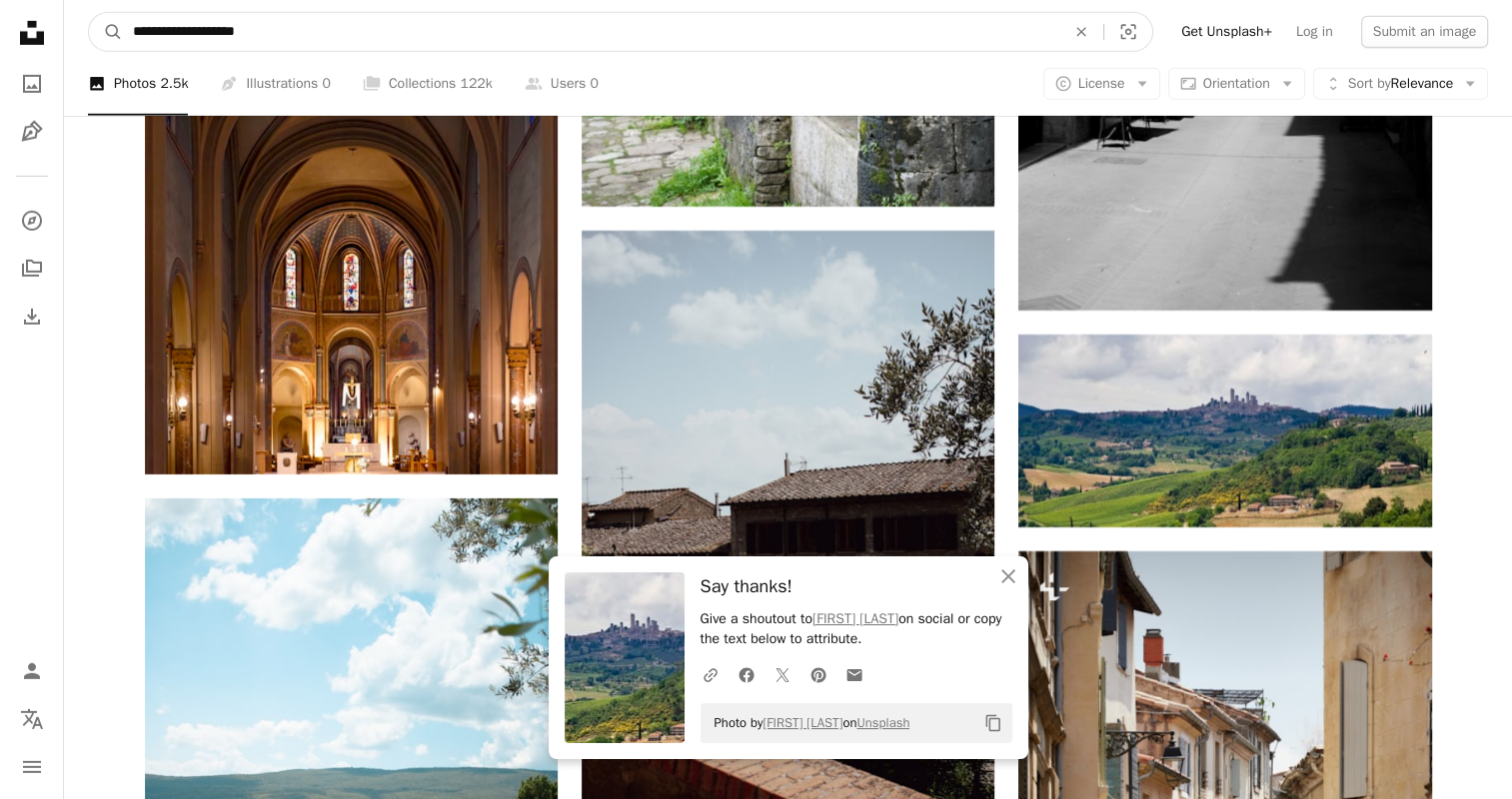 paste 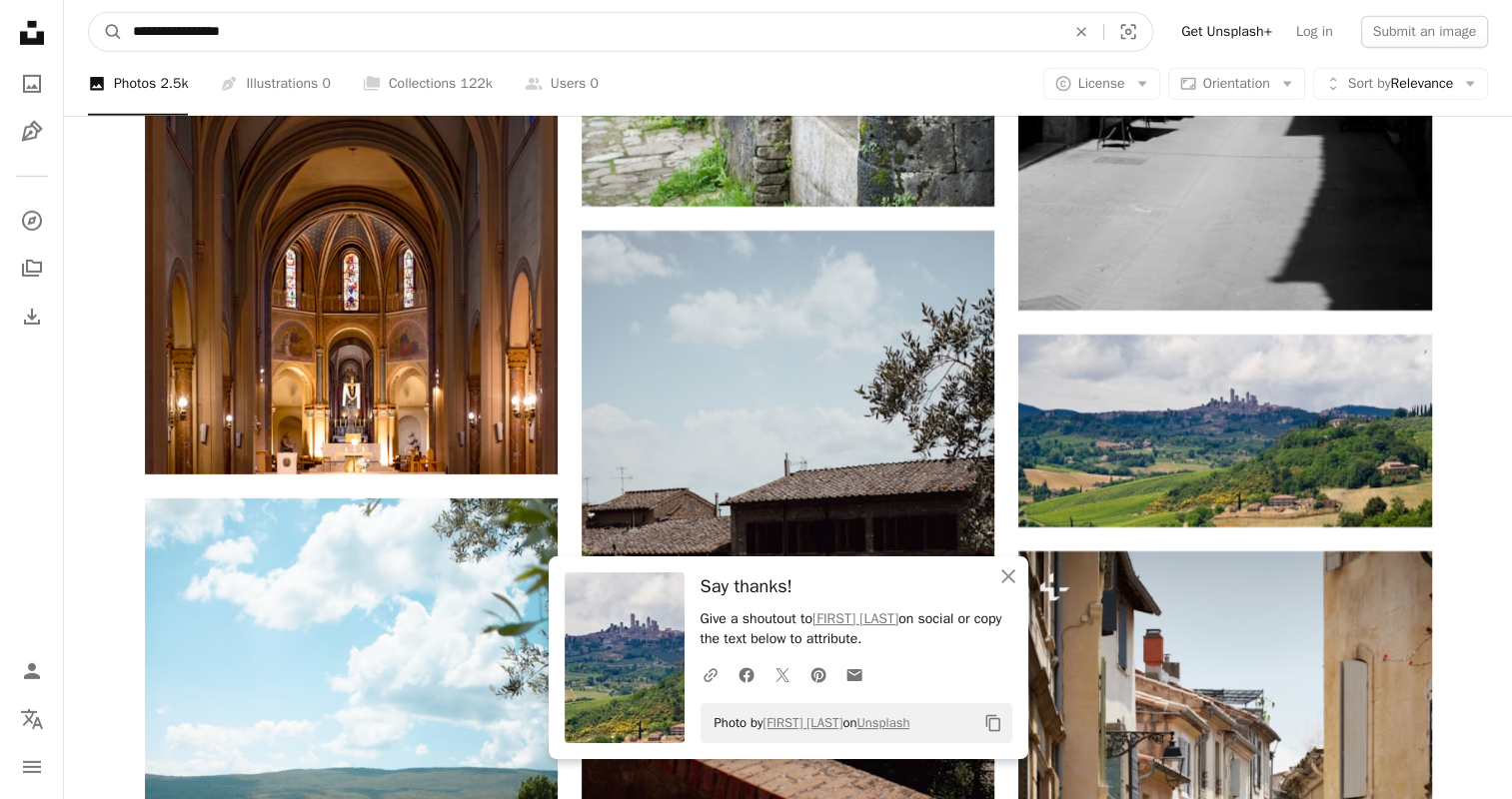 type on "**********" 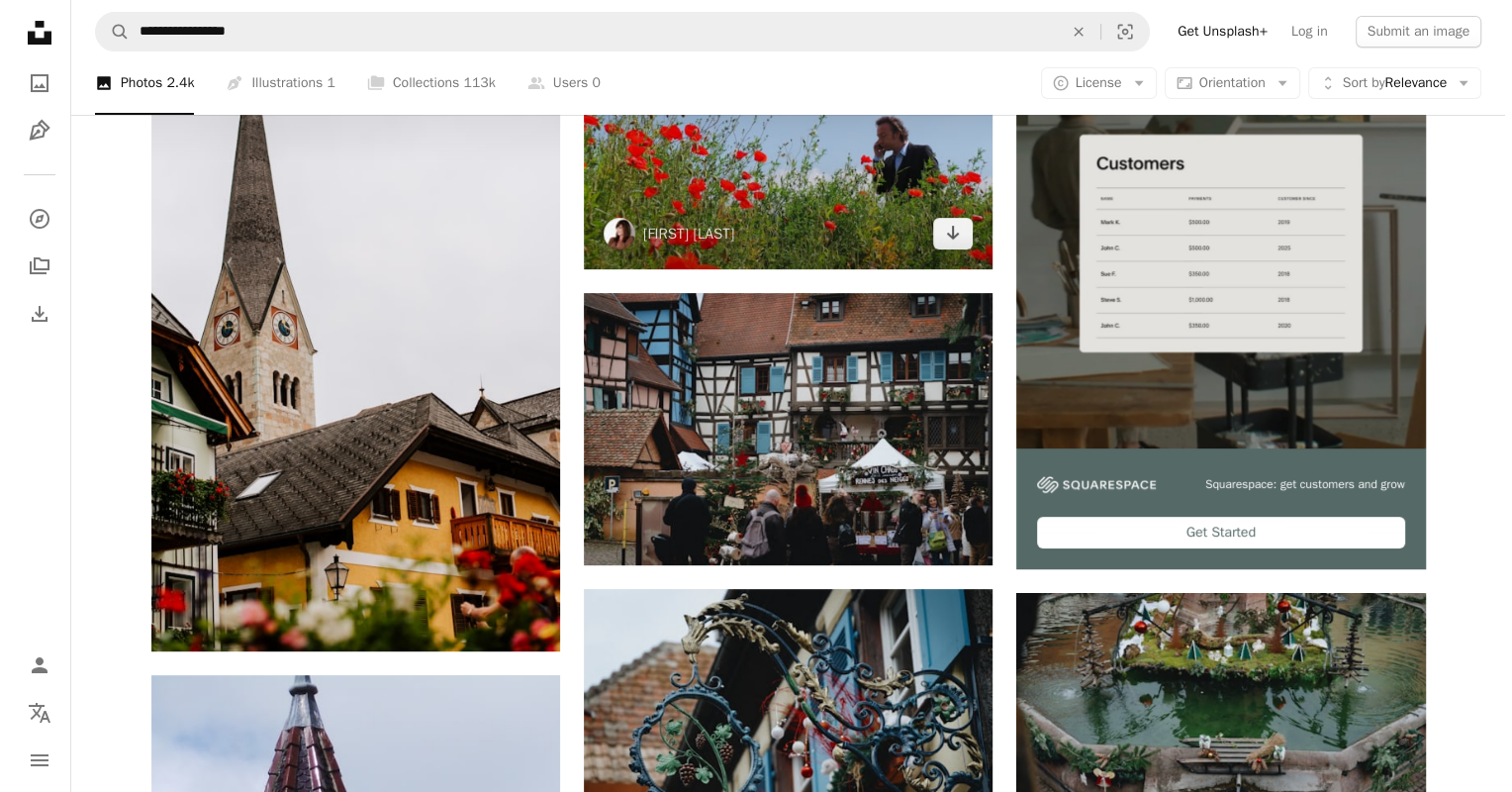 scroll, scrollTop: 457, scrollLeft: 0, axis: vertical 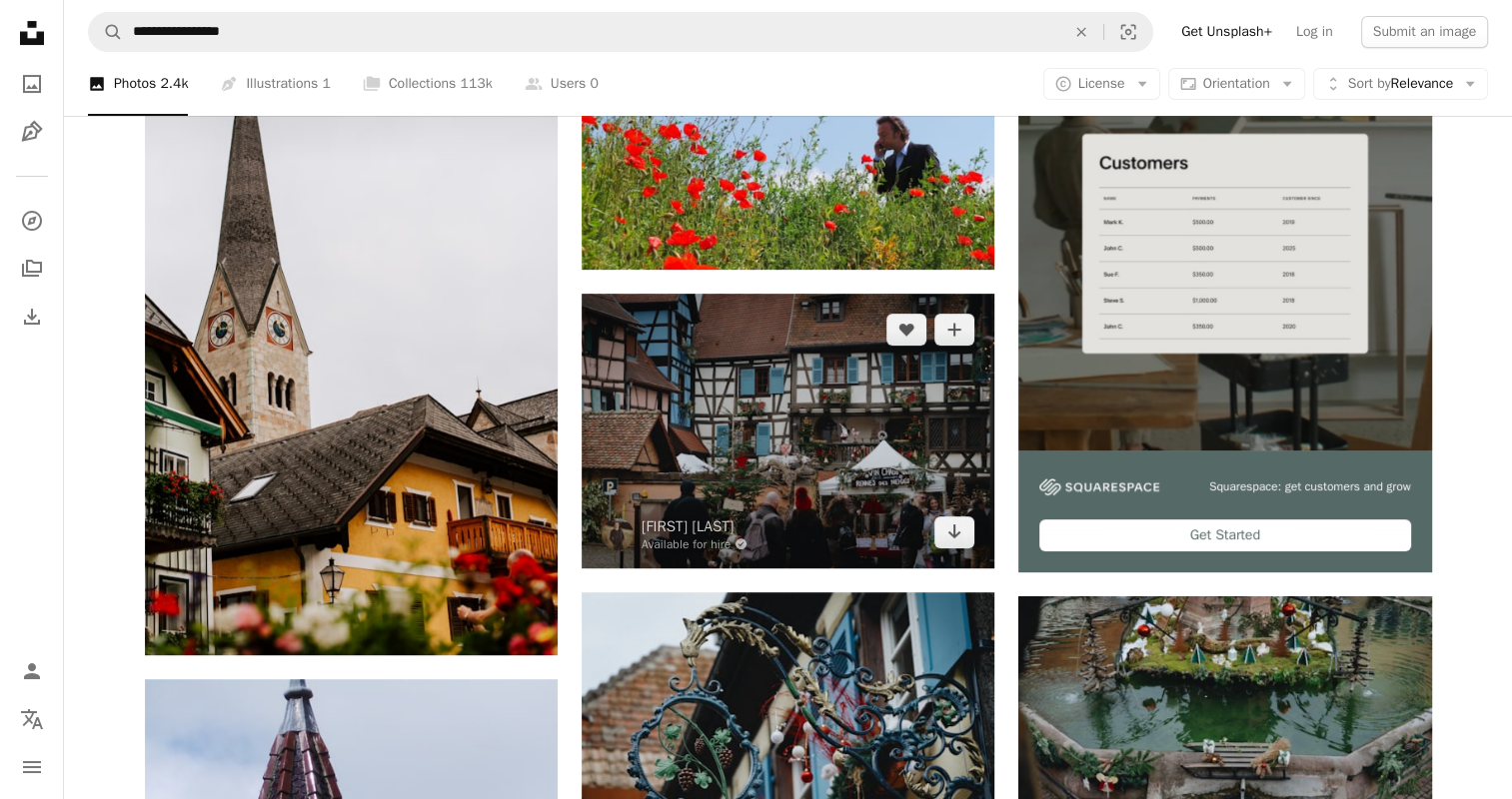 click at bounding box center (787, 430) 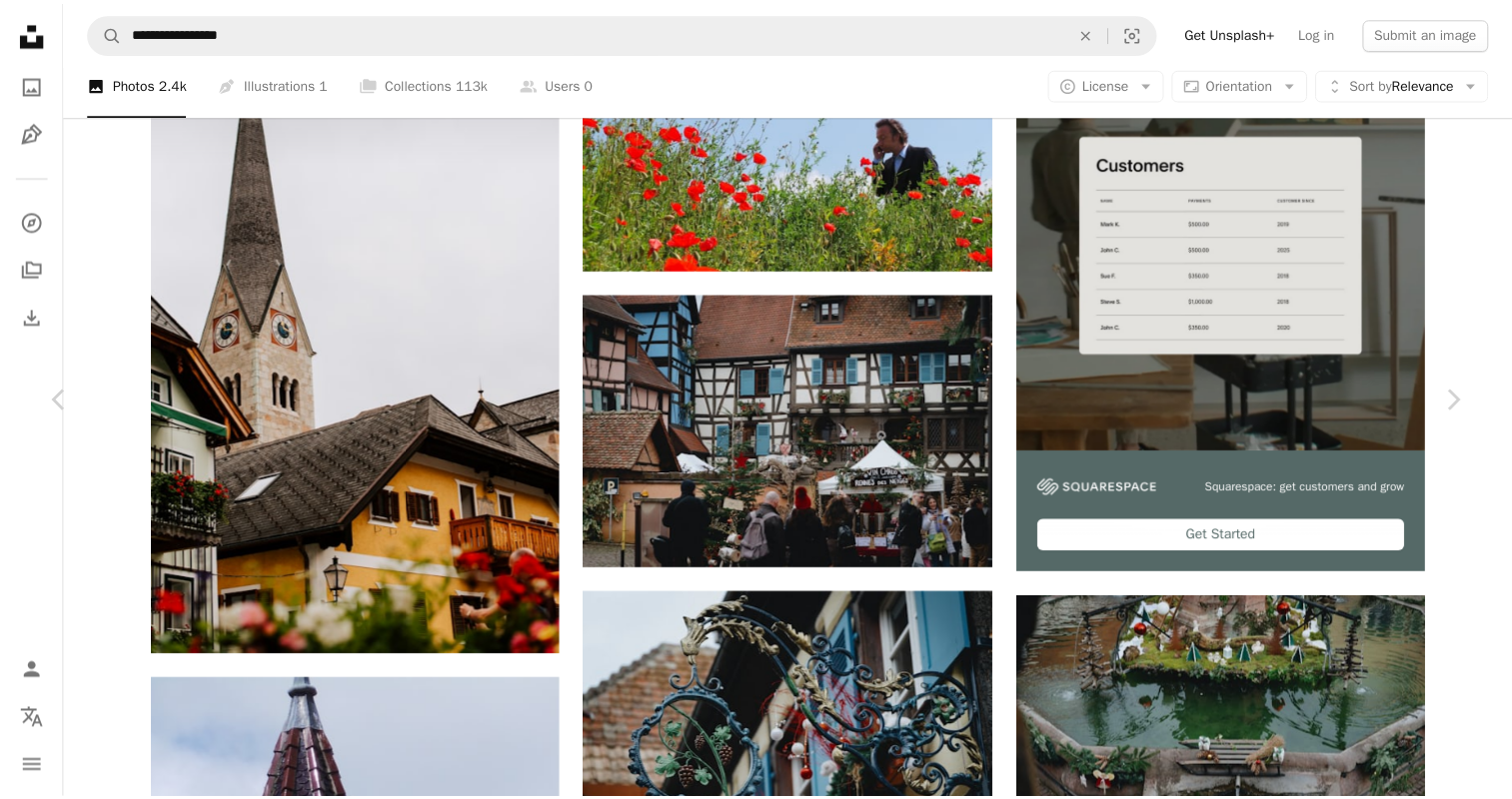 scroll, scrollTop: 202, scrollLeft: 0, axis: vertical 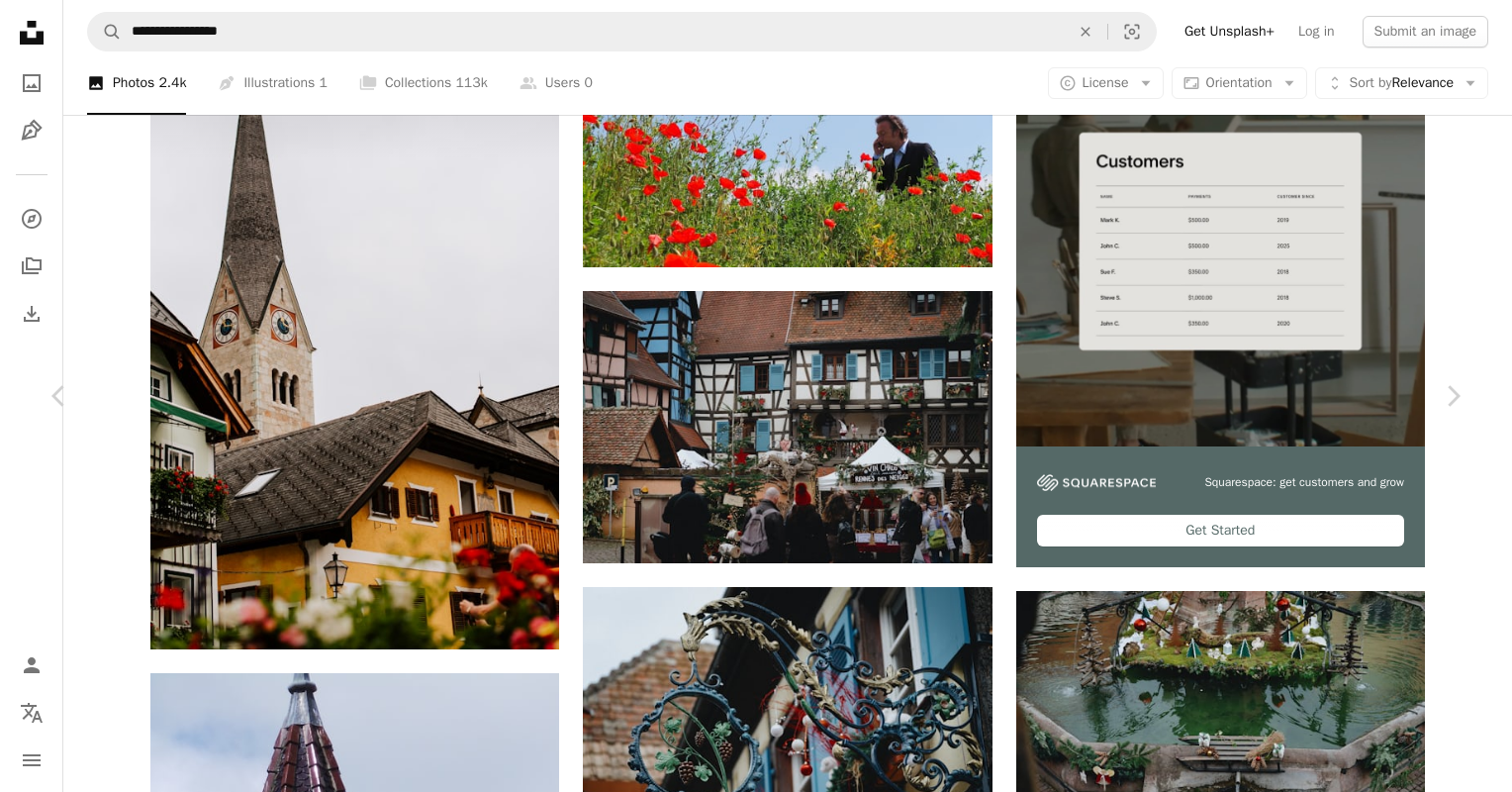 click on "Say thanks! Give a shoutout to [FIRST] [LAST] on social or copy the text below to attribute. ... Photo by [FIRST] [LAST] on Unsplash
Copy content [FIRST] [LAST] [USERNAME] ... A map marker [CITY], [COUNTRY] Calendar outlined Published on [MONTH] [DAY], [YEAR] ..." at bounding box center [756, 5584] 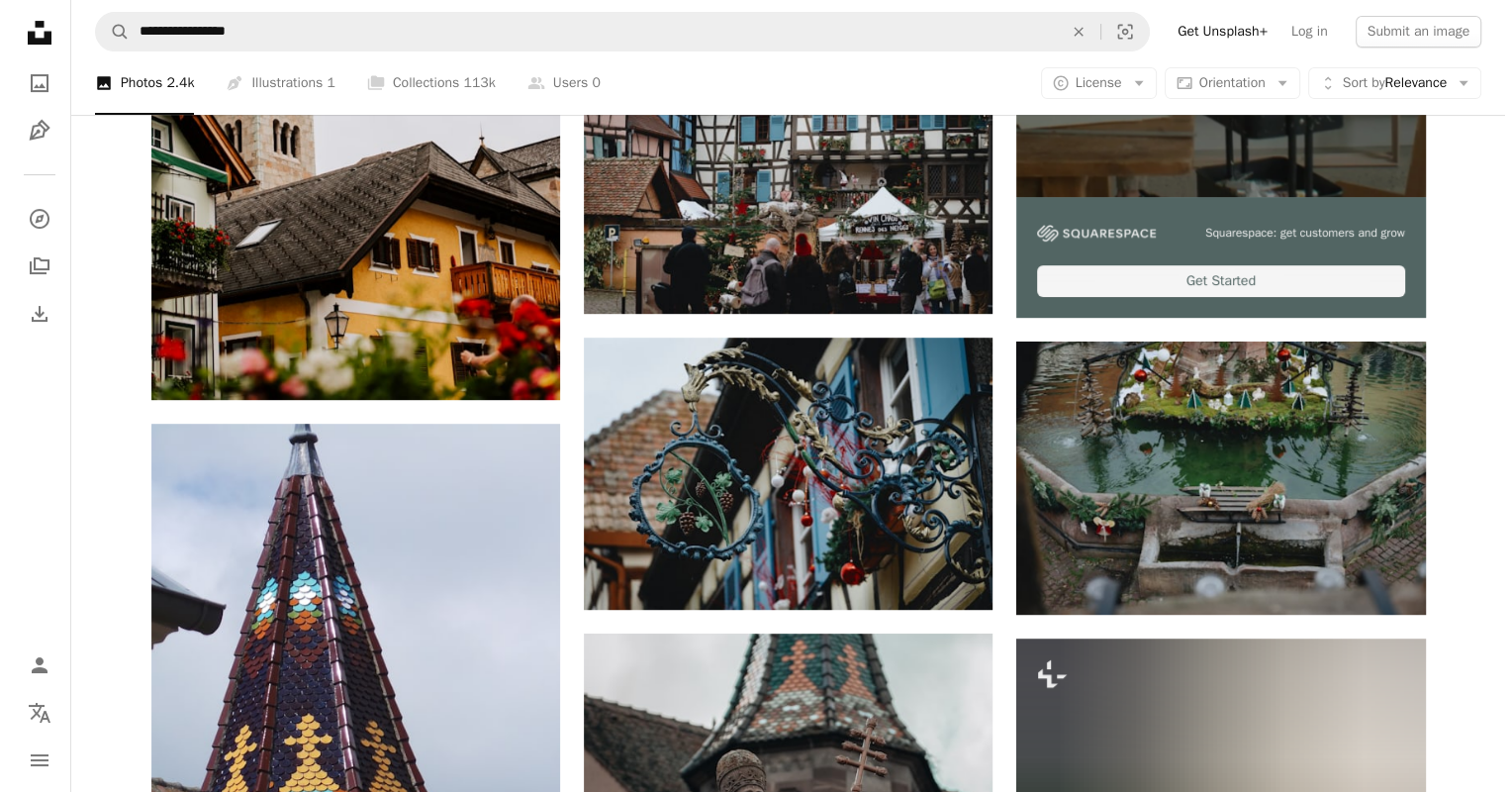 scroll, scrollTop: 705, scrollLeft: 0, axis: vertical 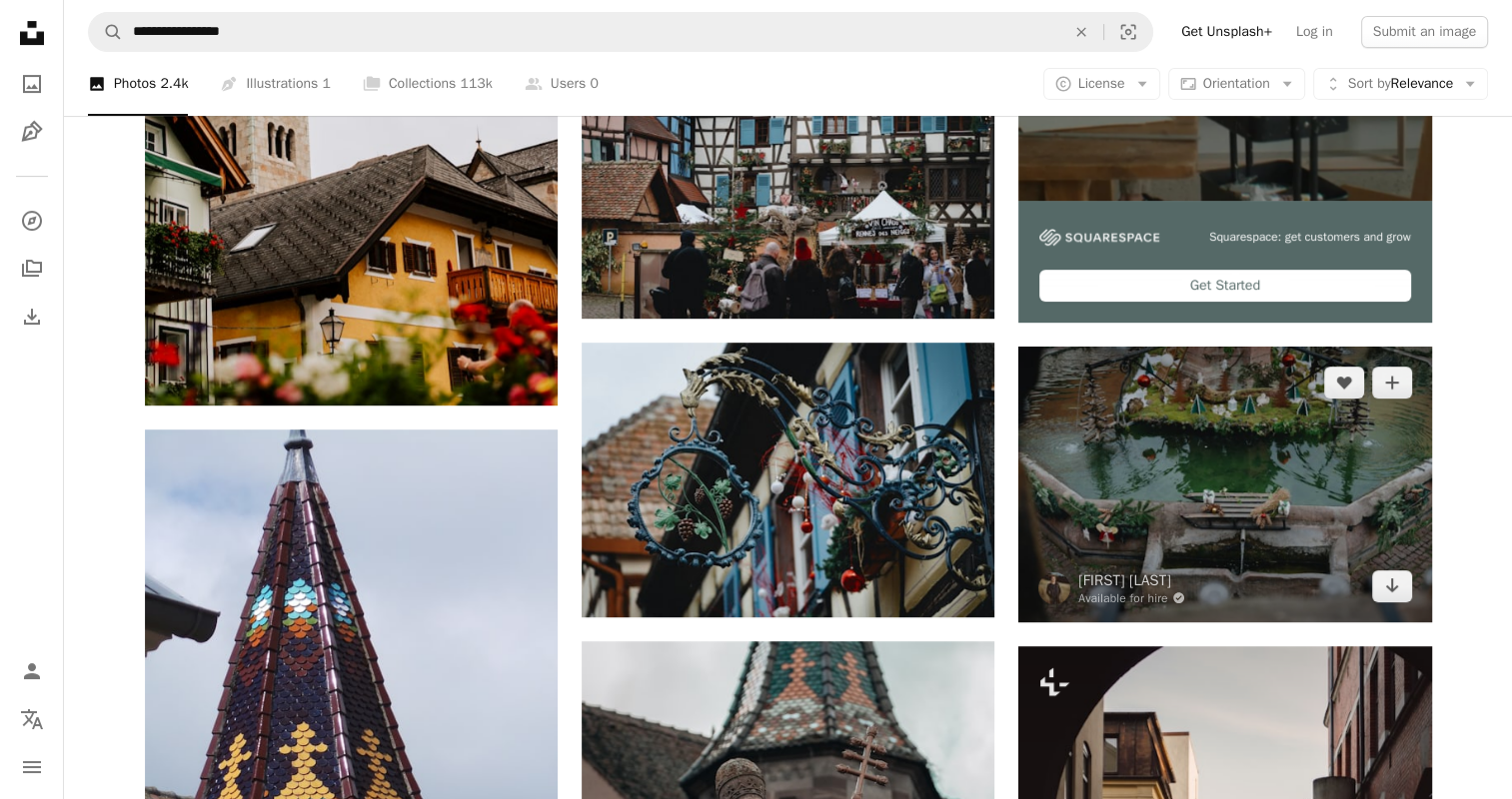 click at bounding box center [1224, 483] 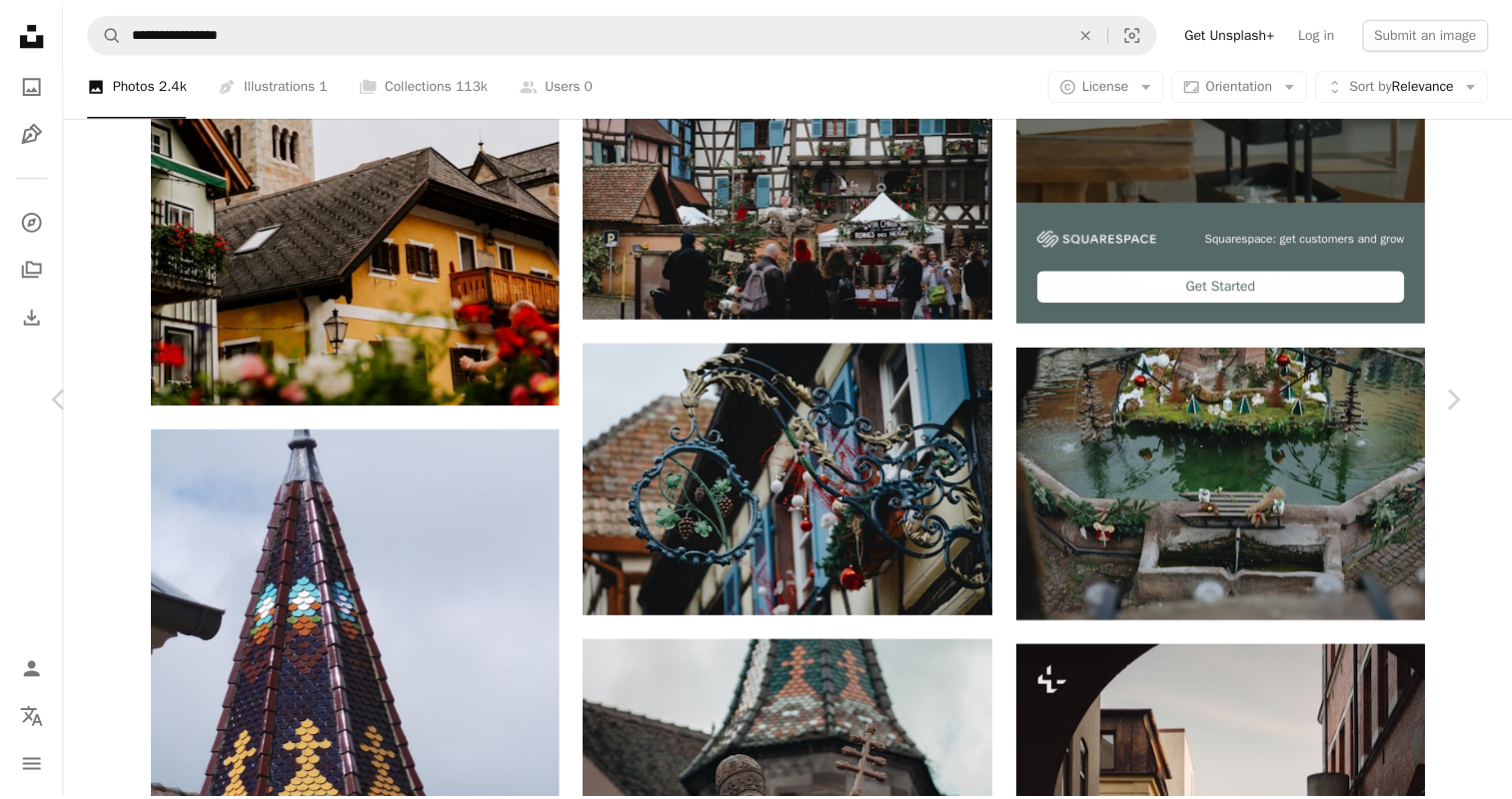 scroll, scrollTop: 699, scrollLeft: 0, axis: vertical 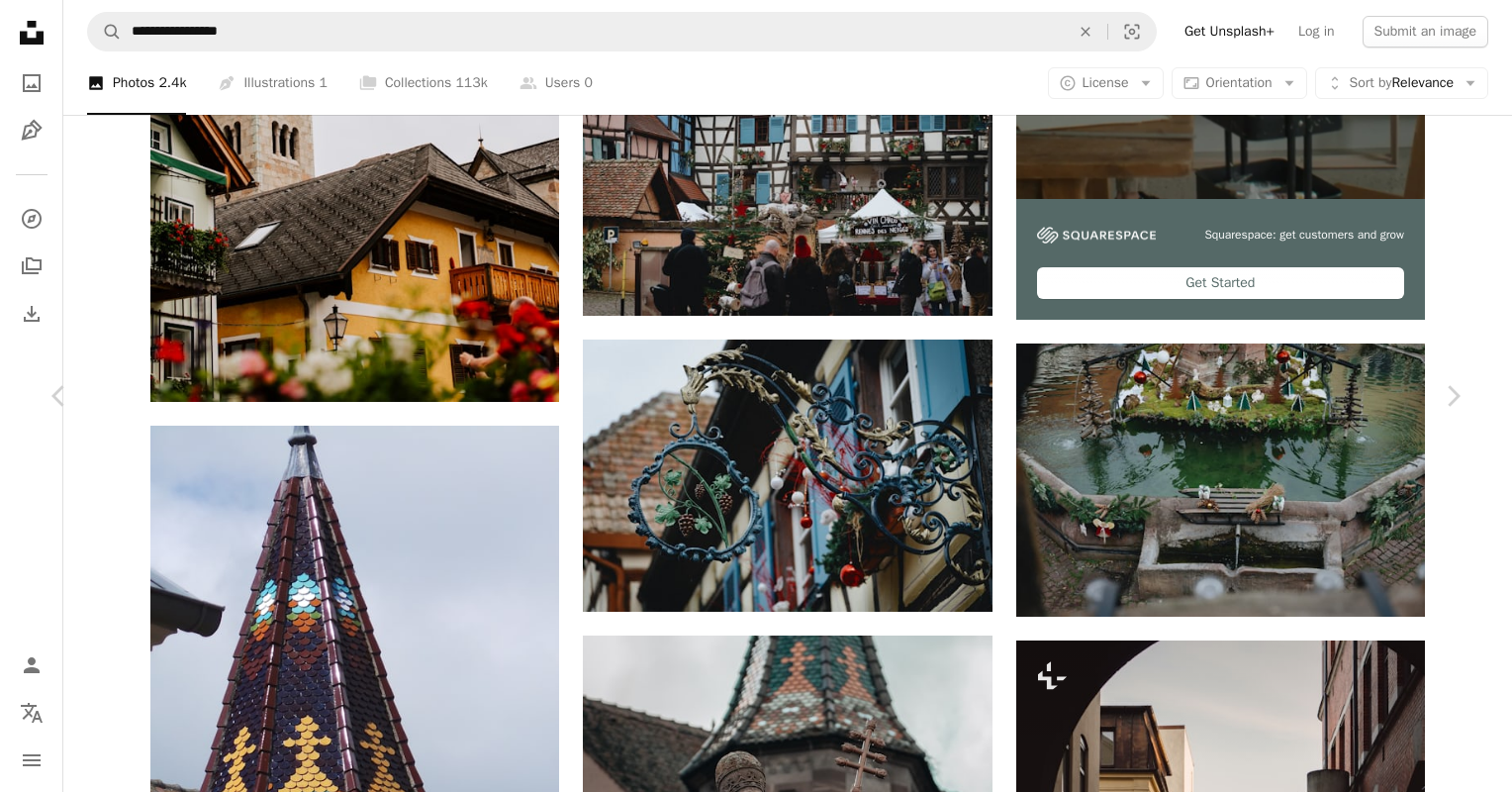 click on "Say thanks! Give a shoutout to [FIRST] [LAST] on social or copy the text below to attribute. ... Photo by [FIRST] [LAST] on Unsplash
Copy content [FIRST] [LAST] ... A map marker [CITY], [COUNTRY] Calendar outlined Published on [MONTH] [DAY], [YEAR] ... For [FIRST] [LAST] ... For [FIRST] [LAST] ... For [FIRST] [LAST] ..." at bounding box center [756, 5336] 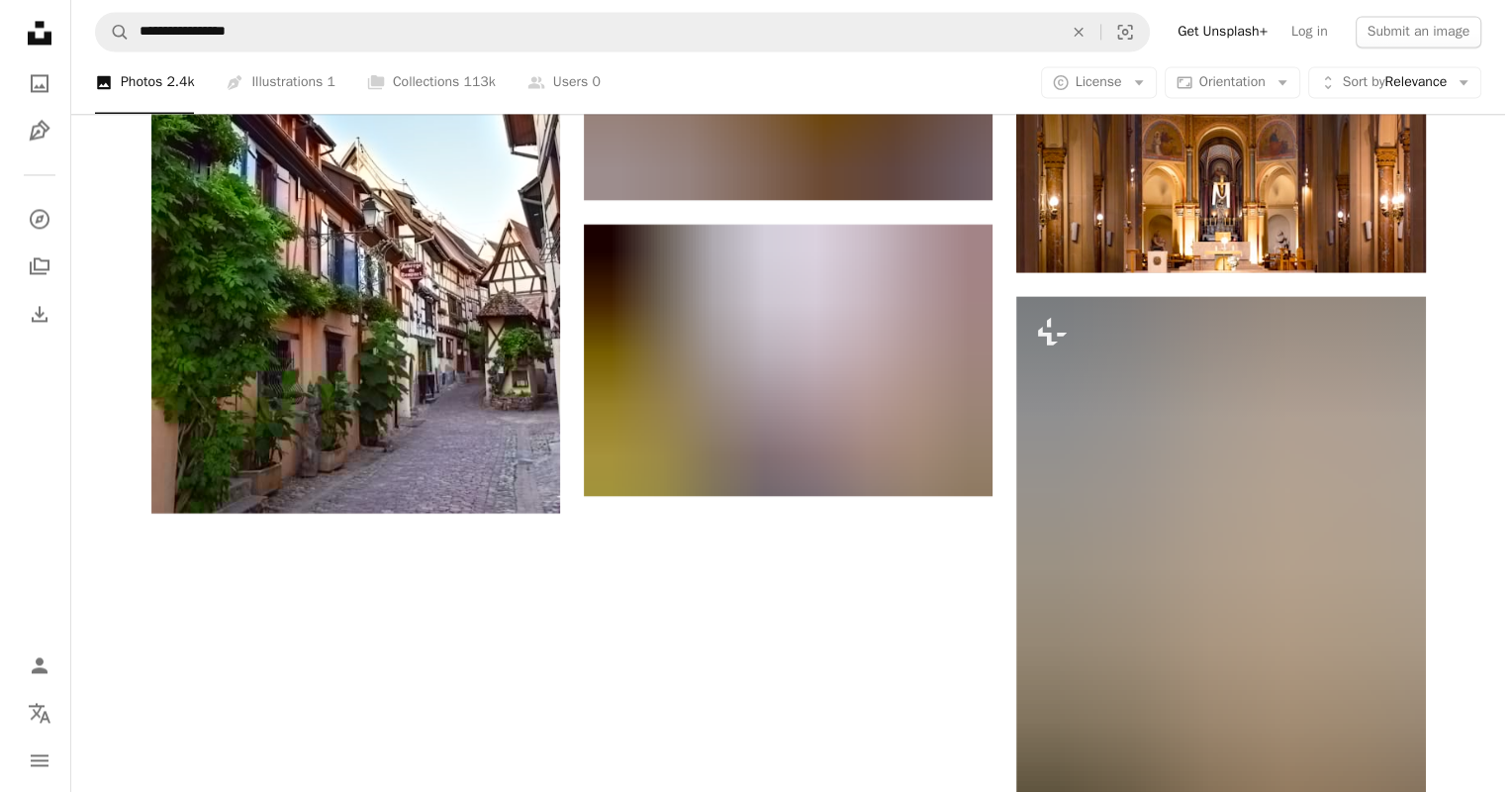 scroll, scrollTop: 3188, scrollLeft: 0, axis: vertical 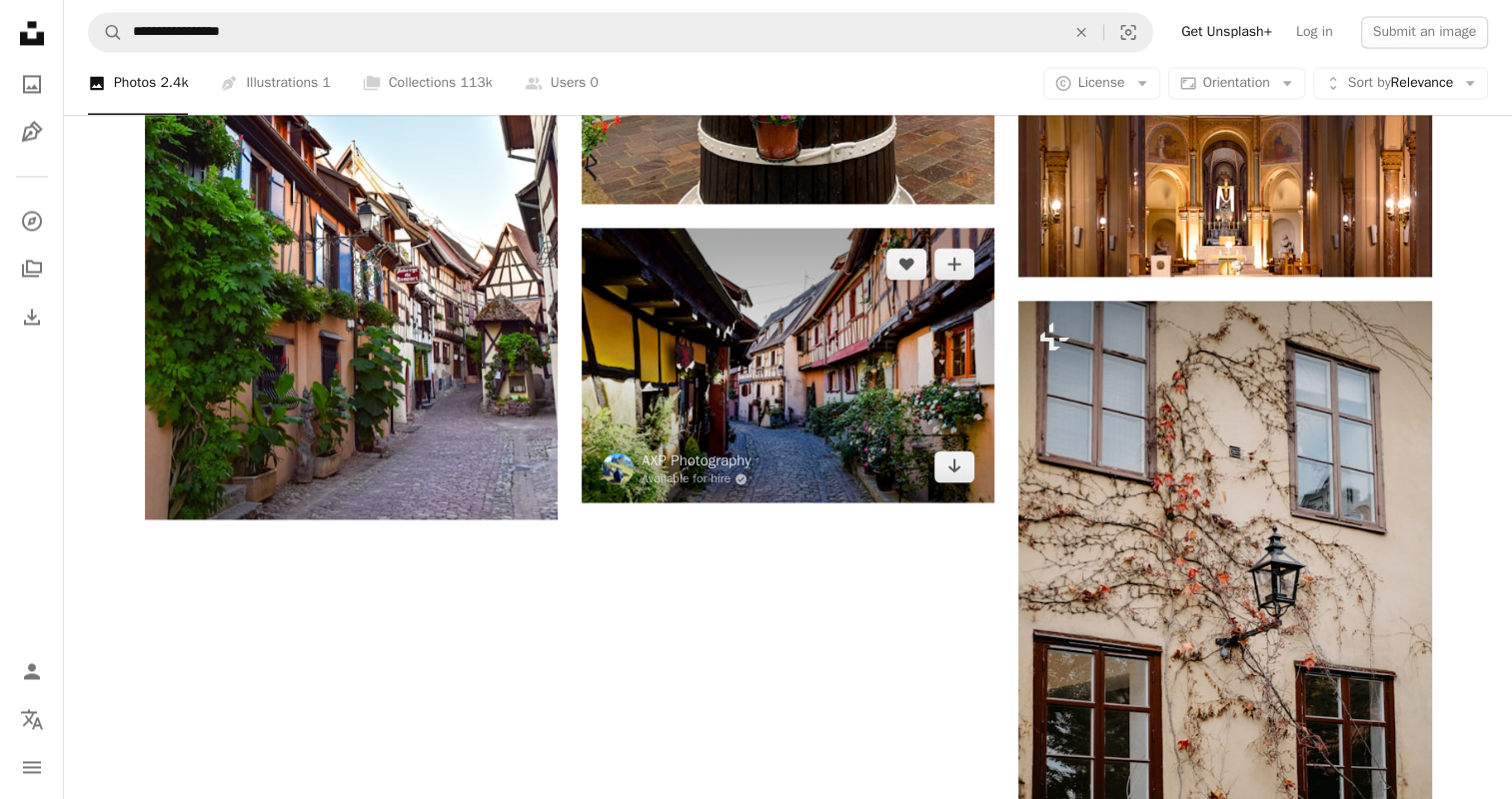 click at bounding box center (787, 365) 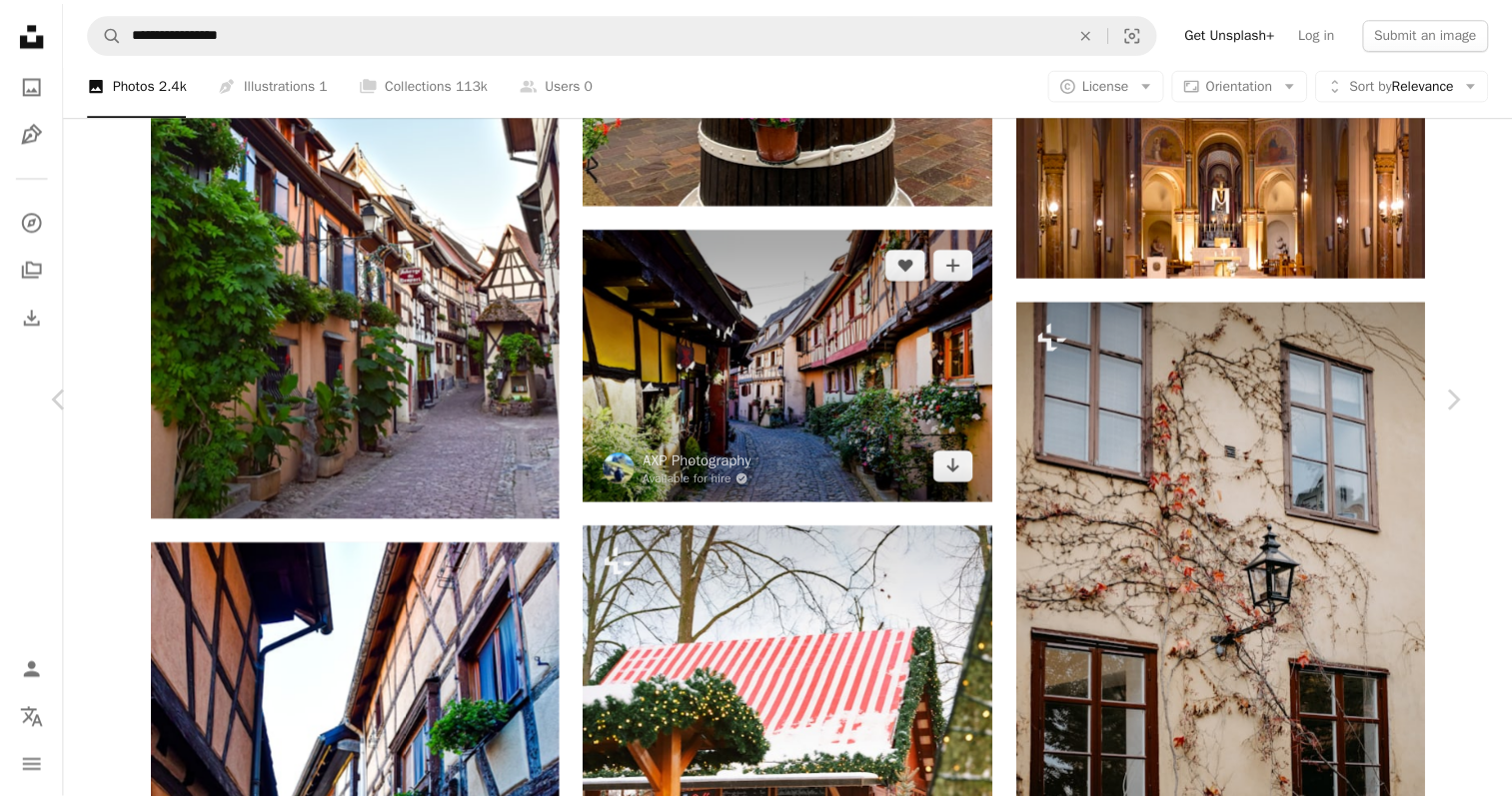 scroll, scrollTop: 244, scrollLeft: 0, axis: vertical 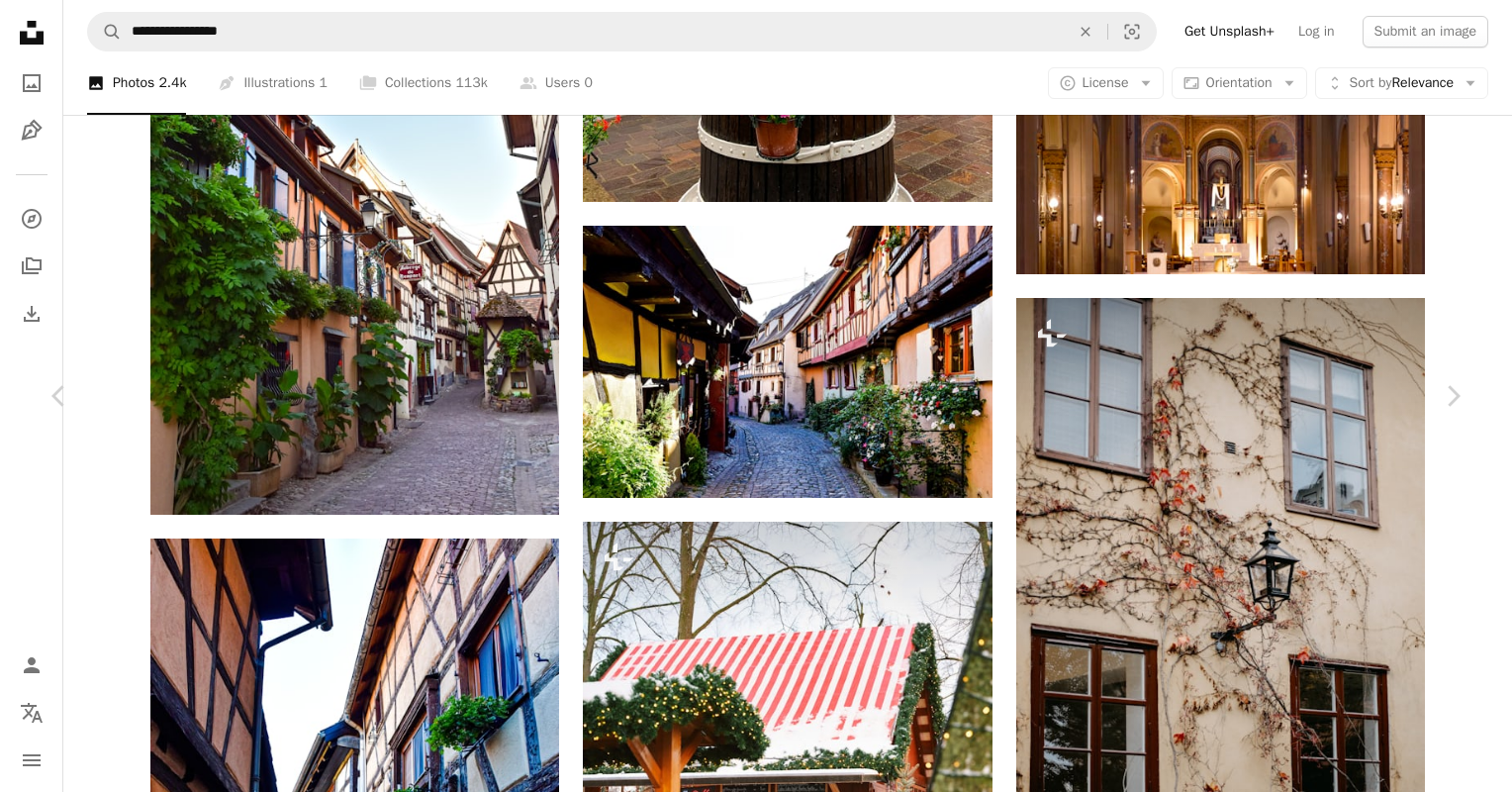 click on "An X shape Chevron left Chevron right AXP Photography Available for hire A checkmark inside of a circle A heart A plus sign Edit image   Plus sign for Unsplash+ Download free Chevron down Zoom in Views 12,634 Downloads 228 A forward-right arrow Share Info icon Info More Actions Alsace, France. Calendar outlined Published on  [DATE] Safety Free to use under the  Unsplash License architecture france village alsace eguisheim city road street urban outdoors countryside rural alley Creative Commons images Browse premium related images on iStock  |  Save 20% with code UNSPLASH20 View more on iStock  ↗ Related images A heart A plus sign AXP Photography Available for hire A checkmark inside of a circle Arrow pointing down Plus sign for Unsplash+ A heart A plus sign [FIRST] [LAST] For  Unsplash+ A lock   Download Plus sign for Unsplash+ A heart A plus sign [FIRST] [LAST] For  Unsplash+ A lock   Download A heart A plus sign Max Payload Arrow pointing down Plus sign for Unsplash+ A heart A plus sign For" at bounding box center [756, 6268] 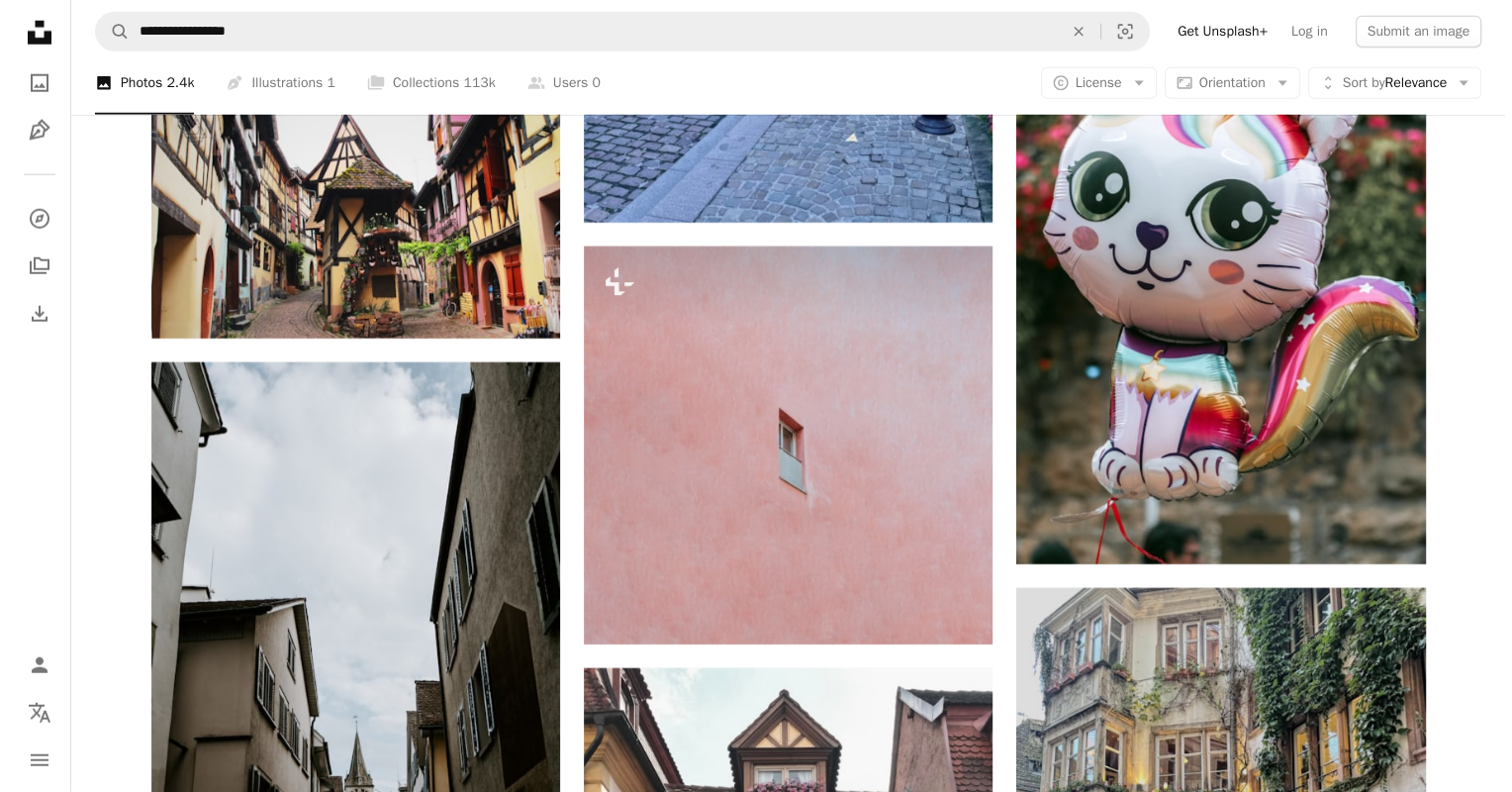 scroll, scrollTop: 5449, scrollLeft: 0, axis: vertical 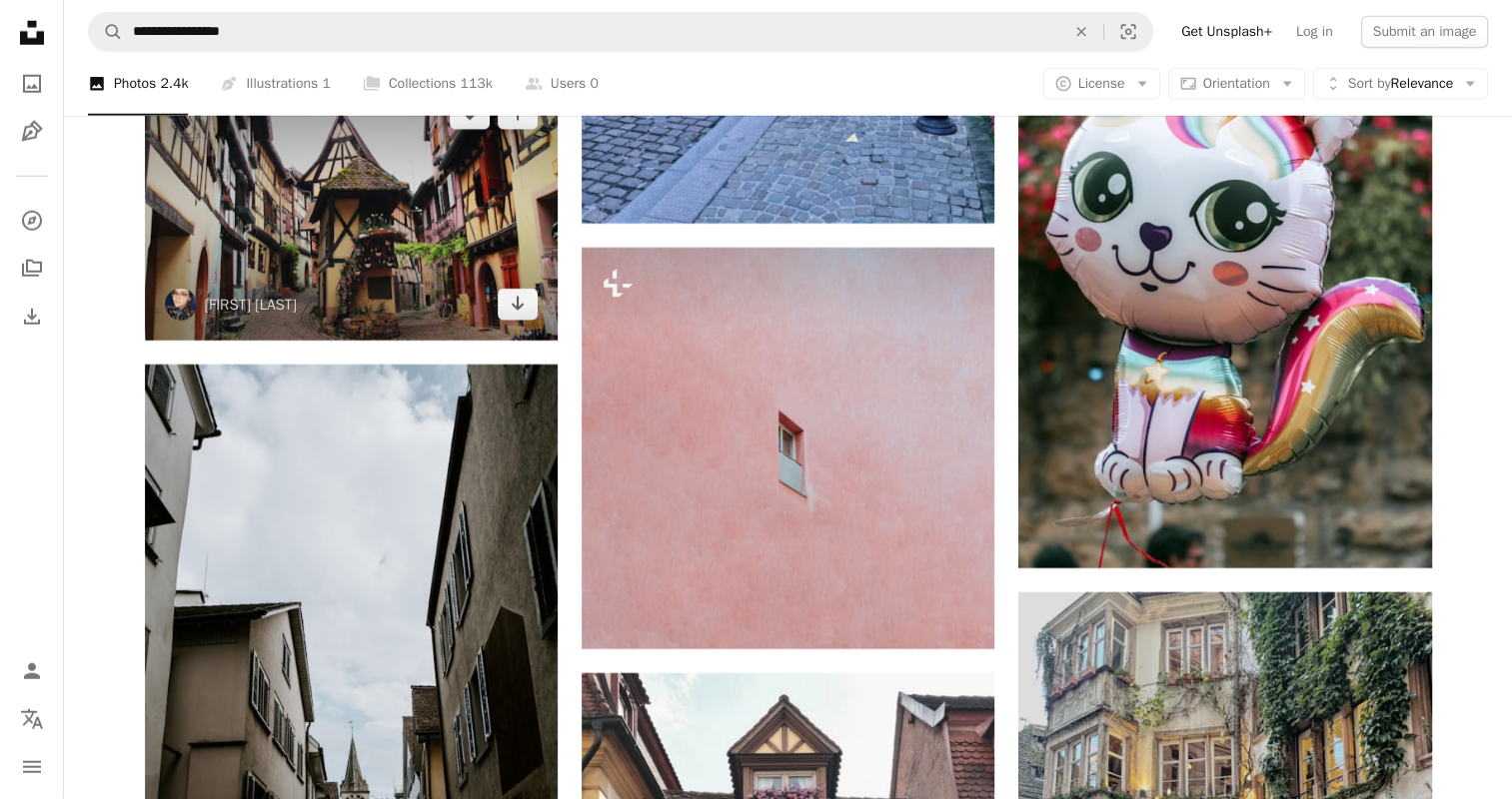 click at bounding box center [351, 210] 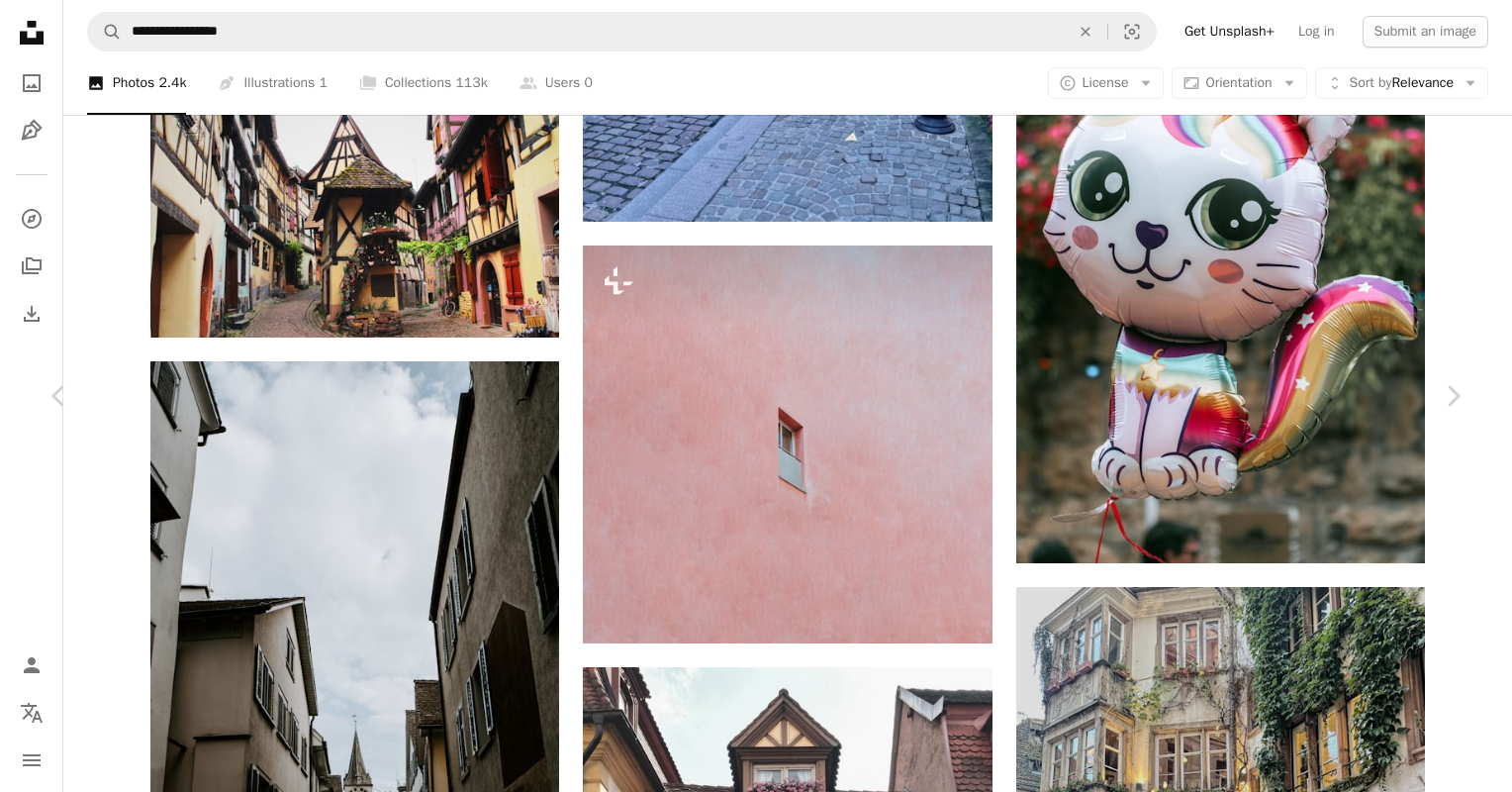 scroll, scrollTop: 81, scrollLeft: 0, axis: vertical 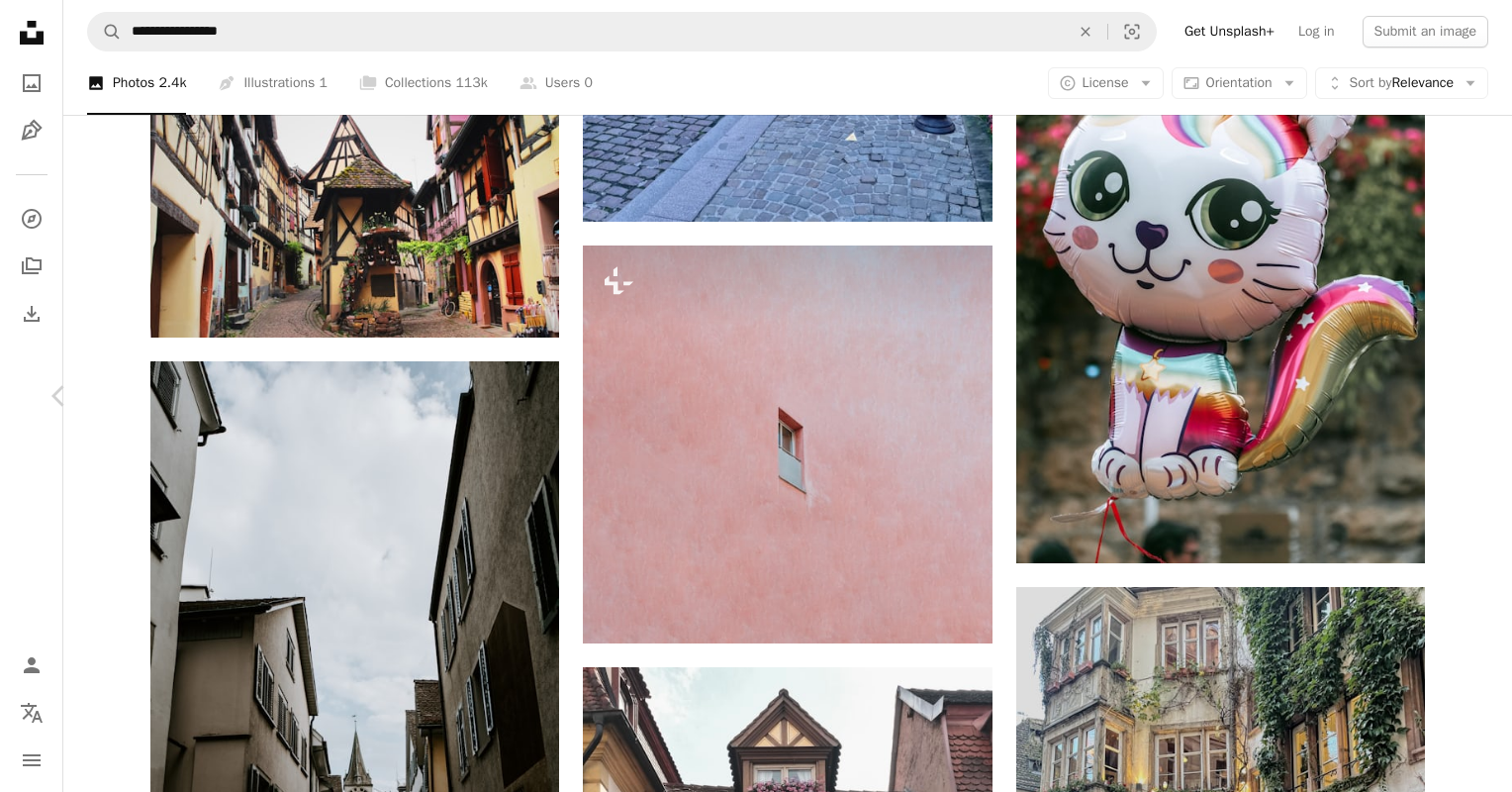click on "Chevron right" at bounding box center (1453, 396) 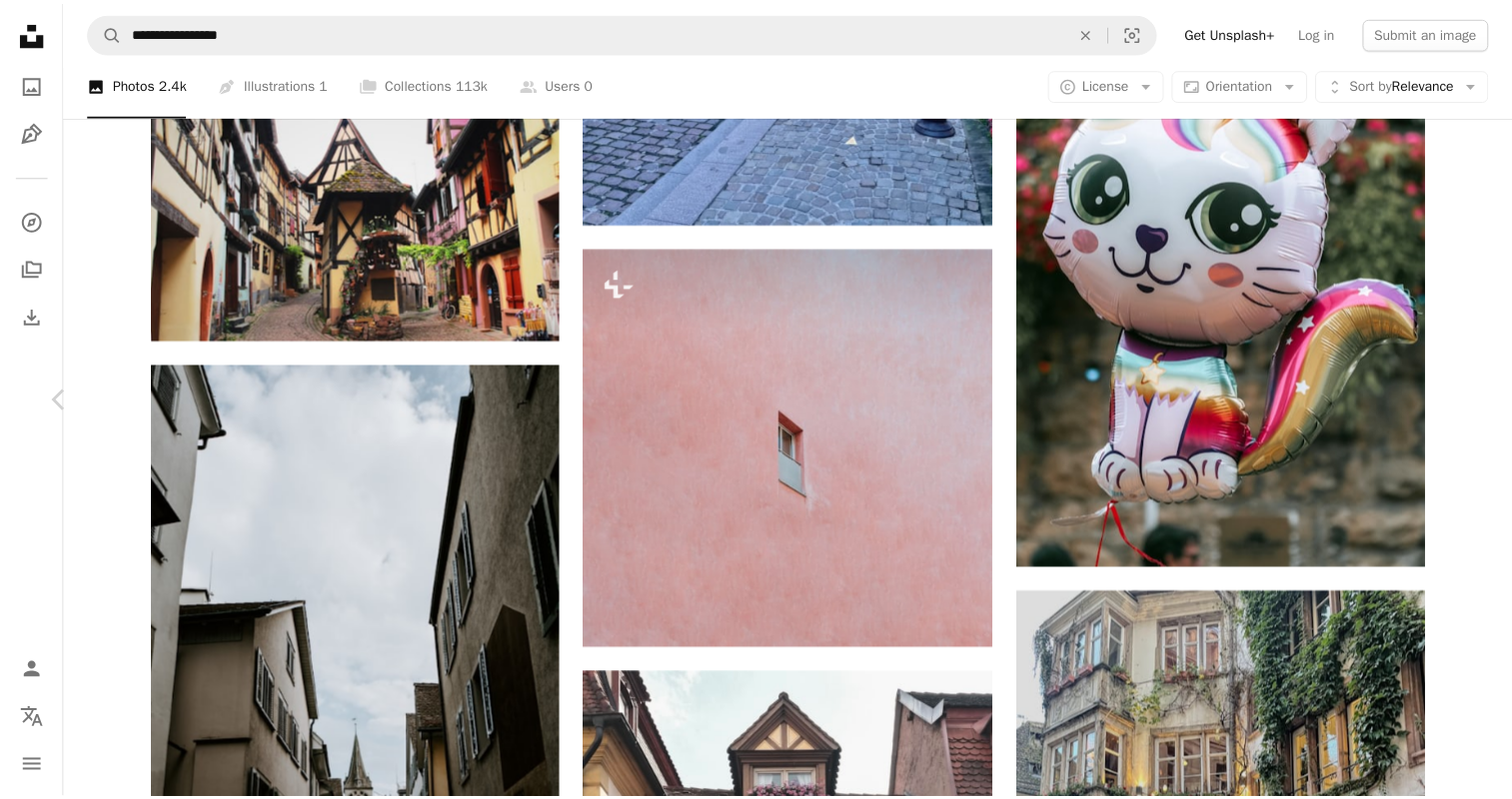scroll, scrollTop: 0, scrollLeft: 0, axis: both 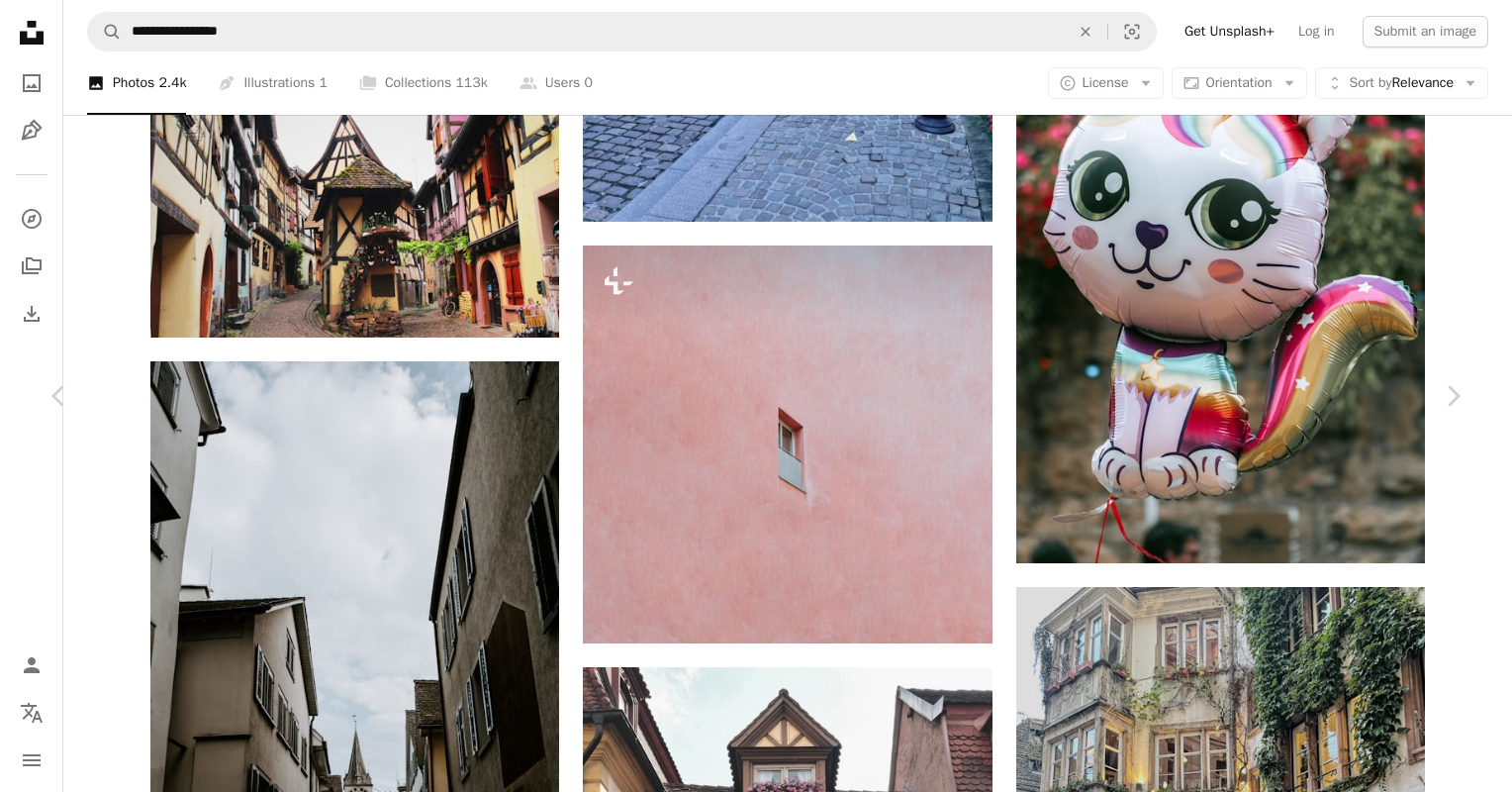 click on "For [FIRST] [LAST] ... For [FIRST] [LAST] ... For [FIRST] [LAST] ... For [FIRST] [LAST] ... For [FIRST] [LAST] ..." at bounding box center [756, 4007] 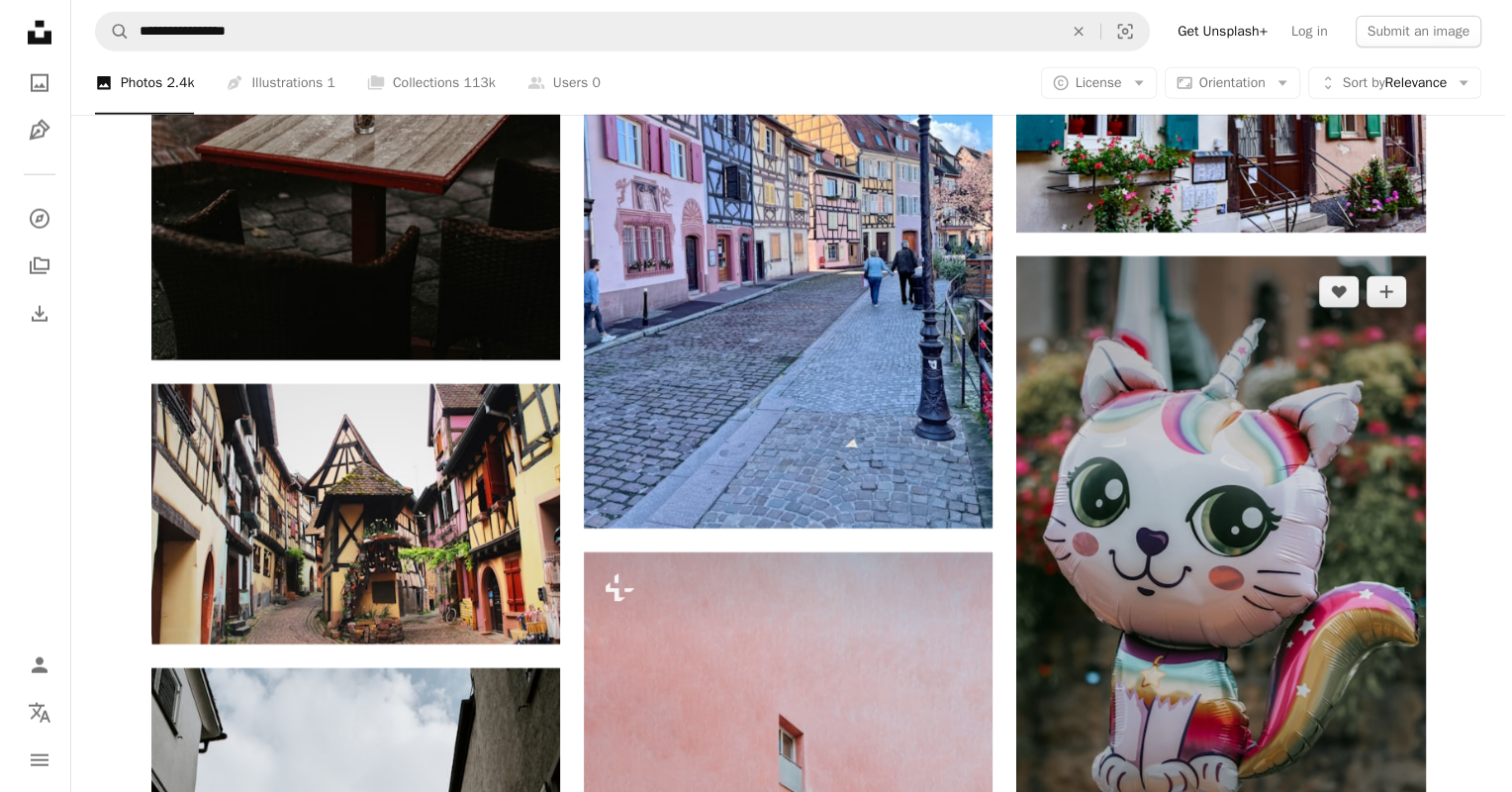 scroll, scrollTop: 5134, scrollLeft: 0, axis: vertical 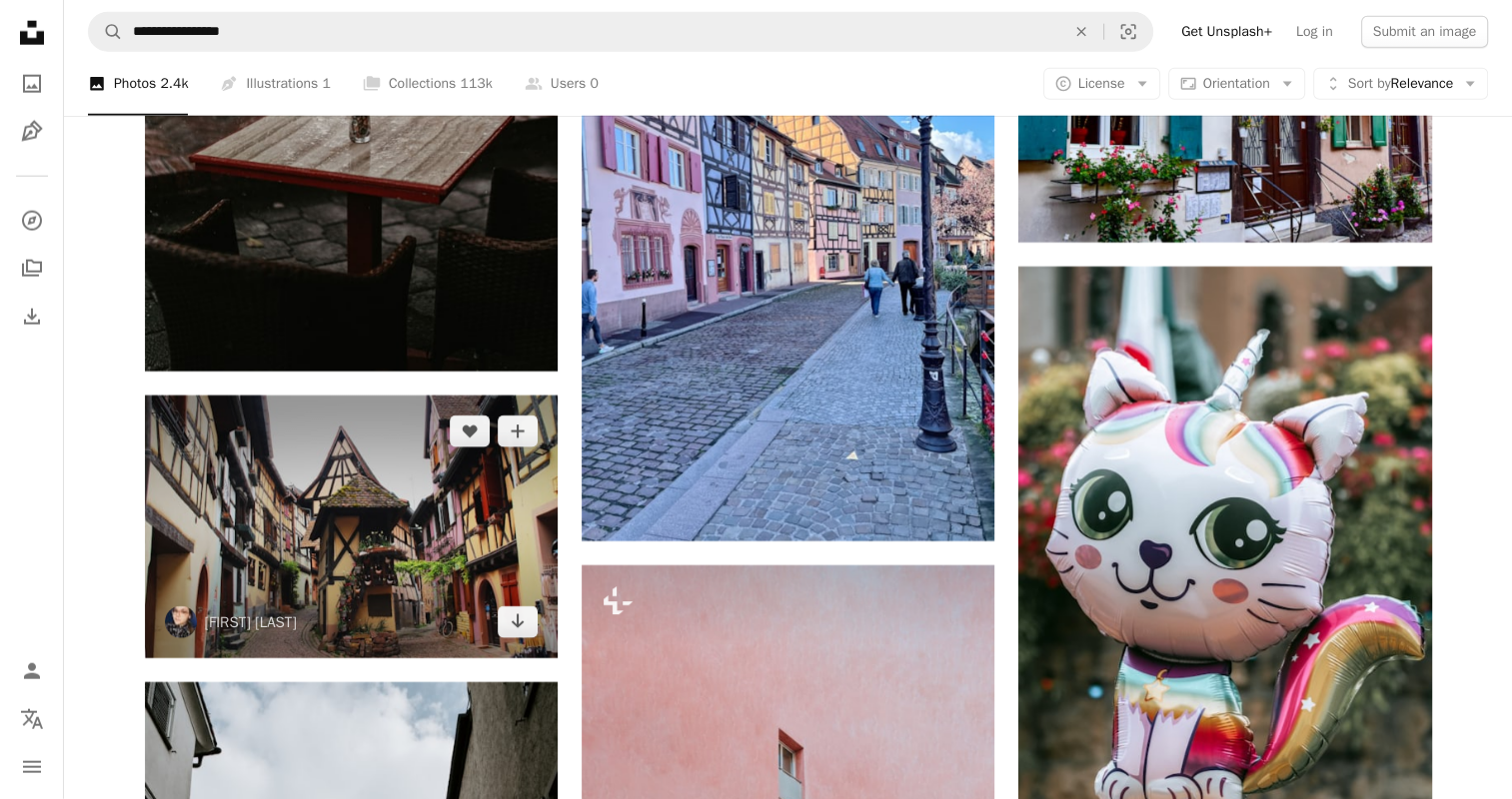 click at bounding box center (351, 527) 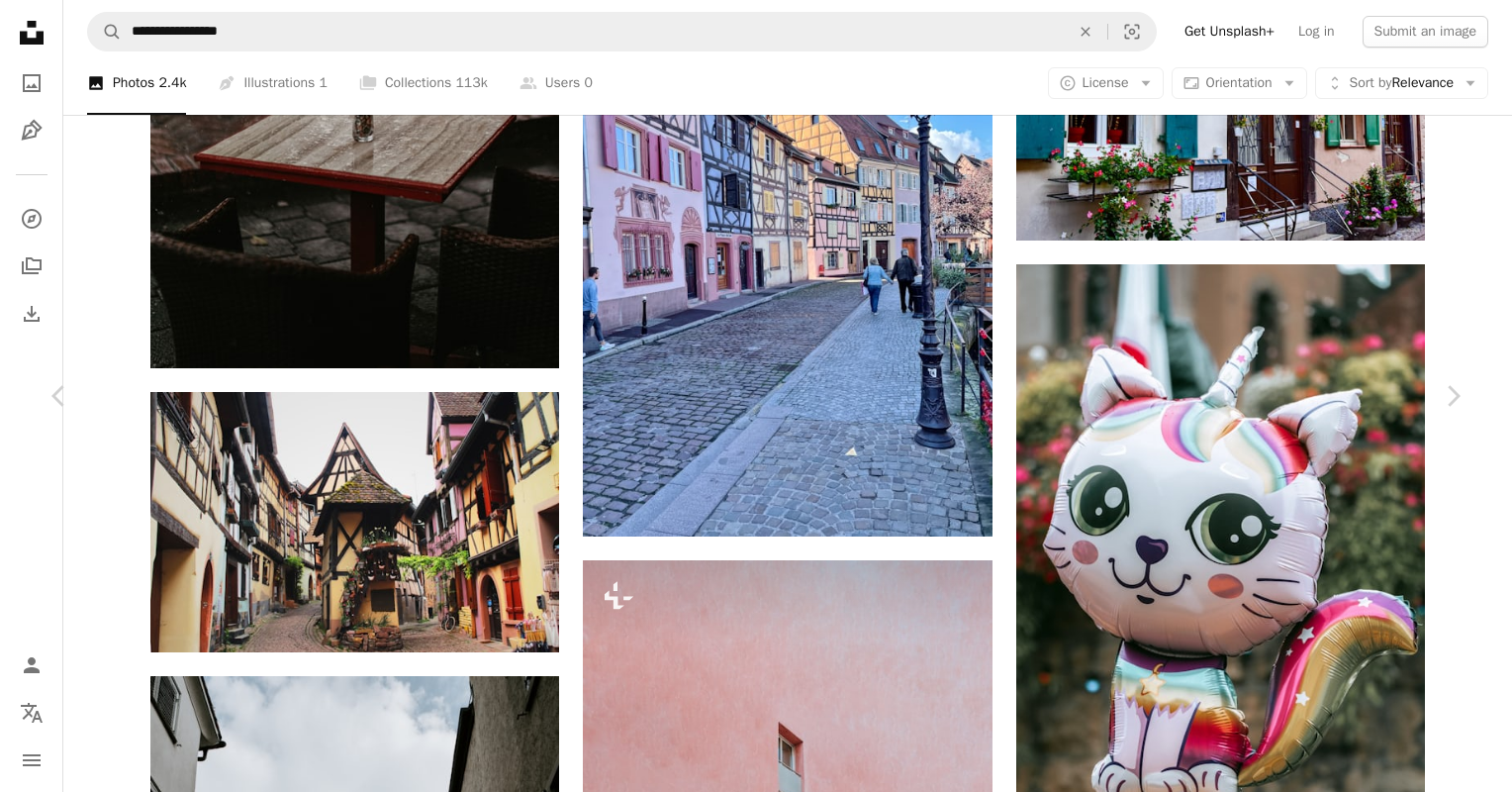 scroll, scrollTop: 265, scrollLeft: 0, axis: vertical 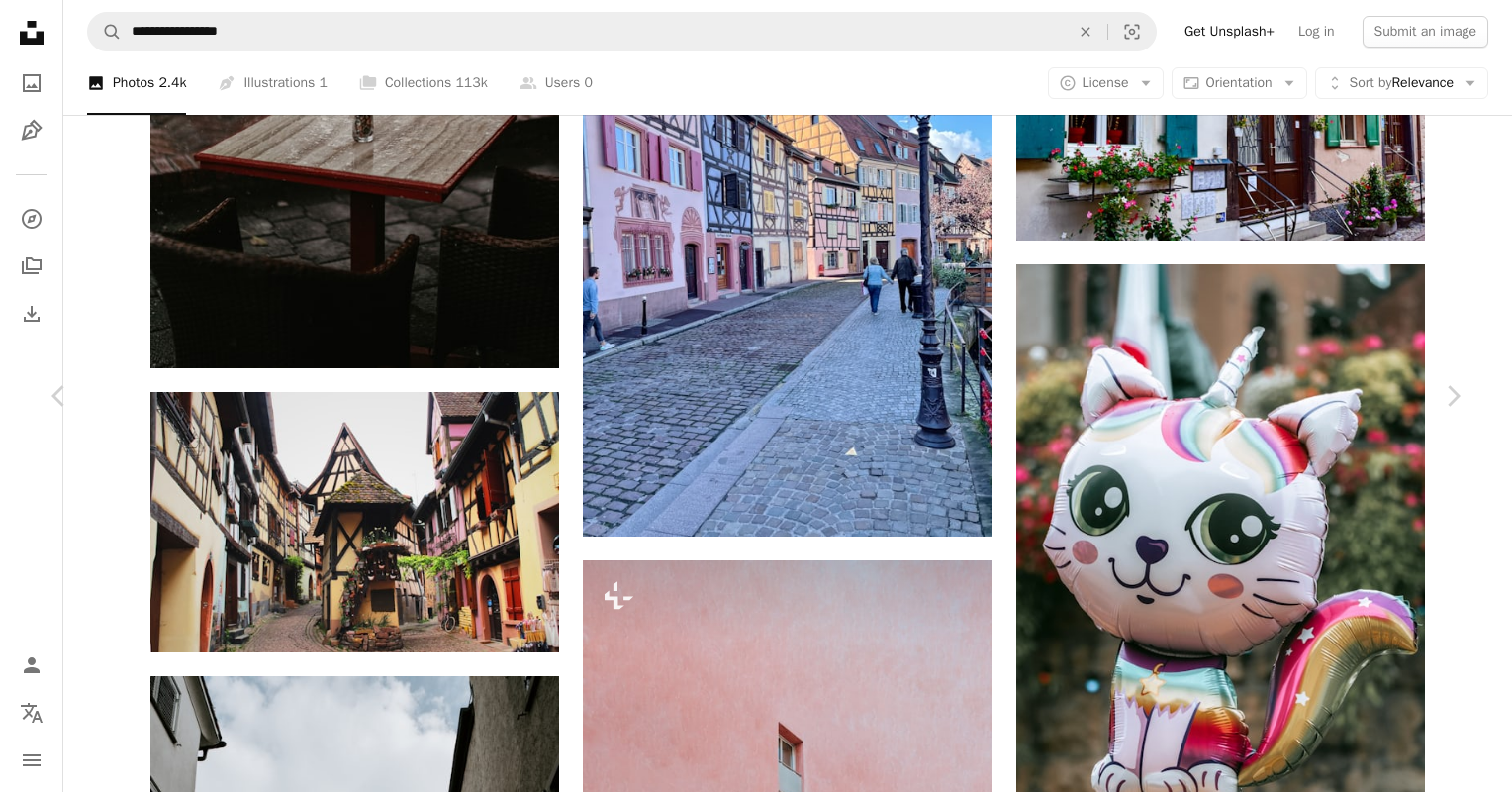 click on "Download free" at bounding box center (1266, 3956) 